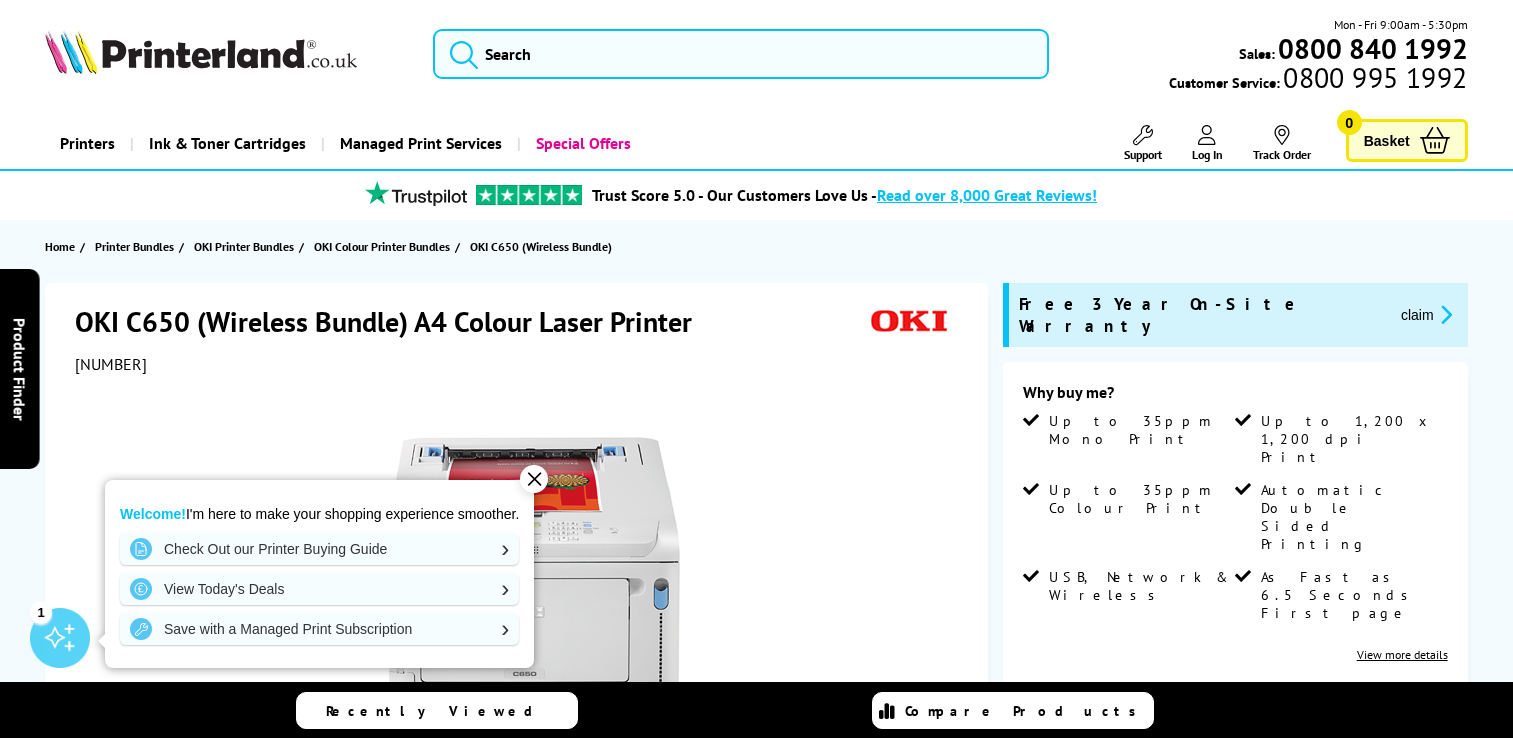 scroll, scrollTop: 0, scrollLeft: 0, axis: both 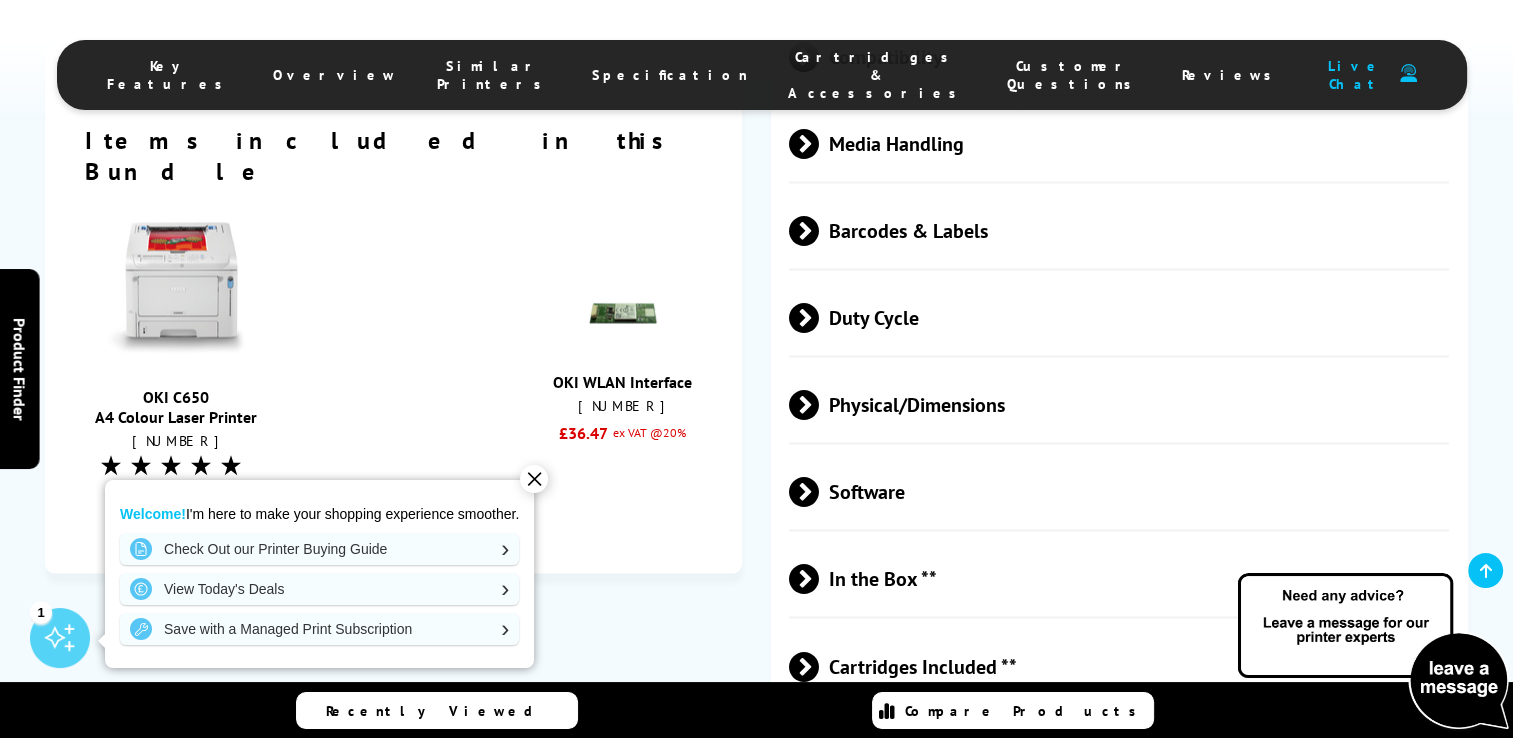 click on "✕" at bounding box center (534, 479) 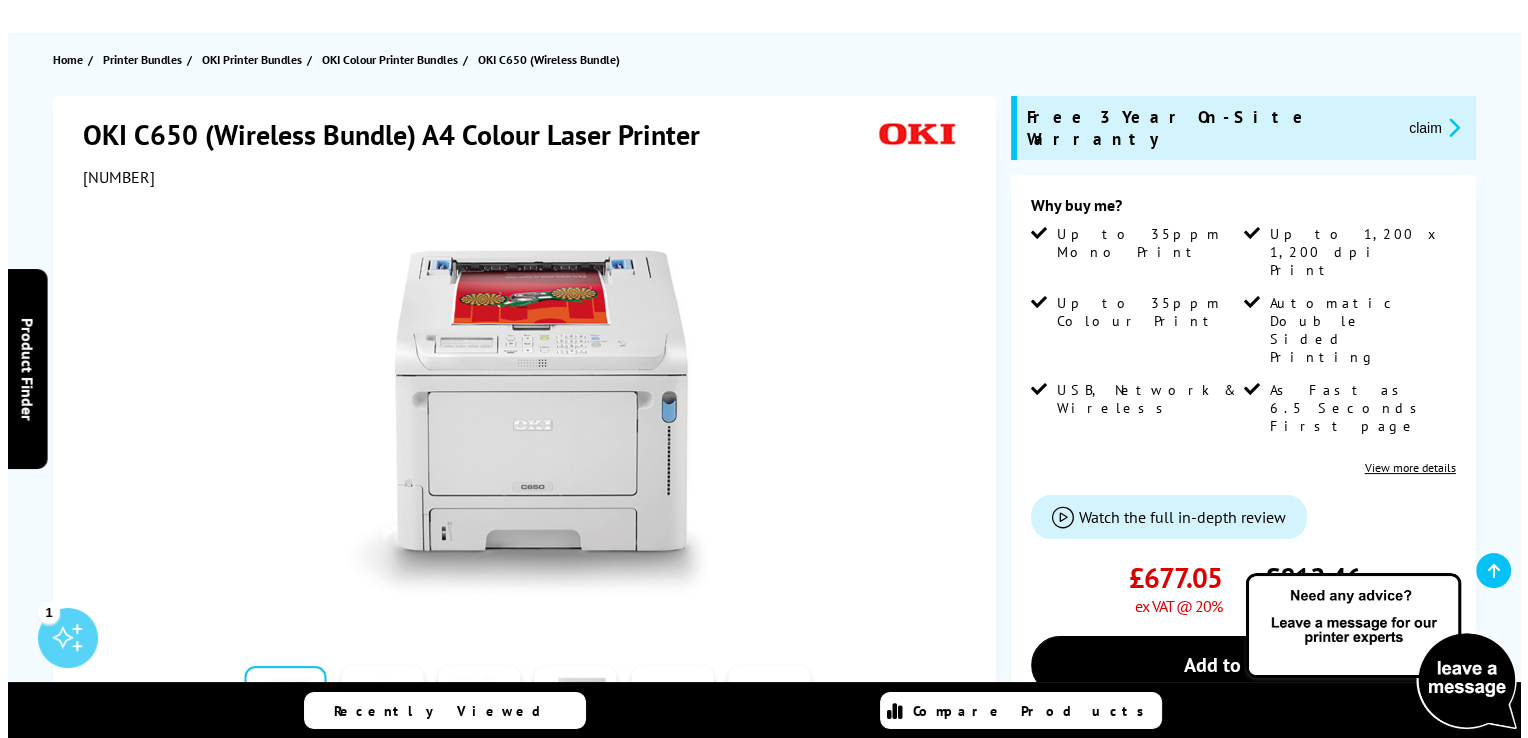 scroll, scrollTop: 160, scrollLeft: 0, axis: vertical 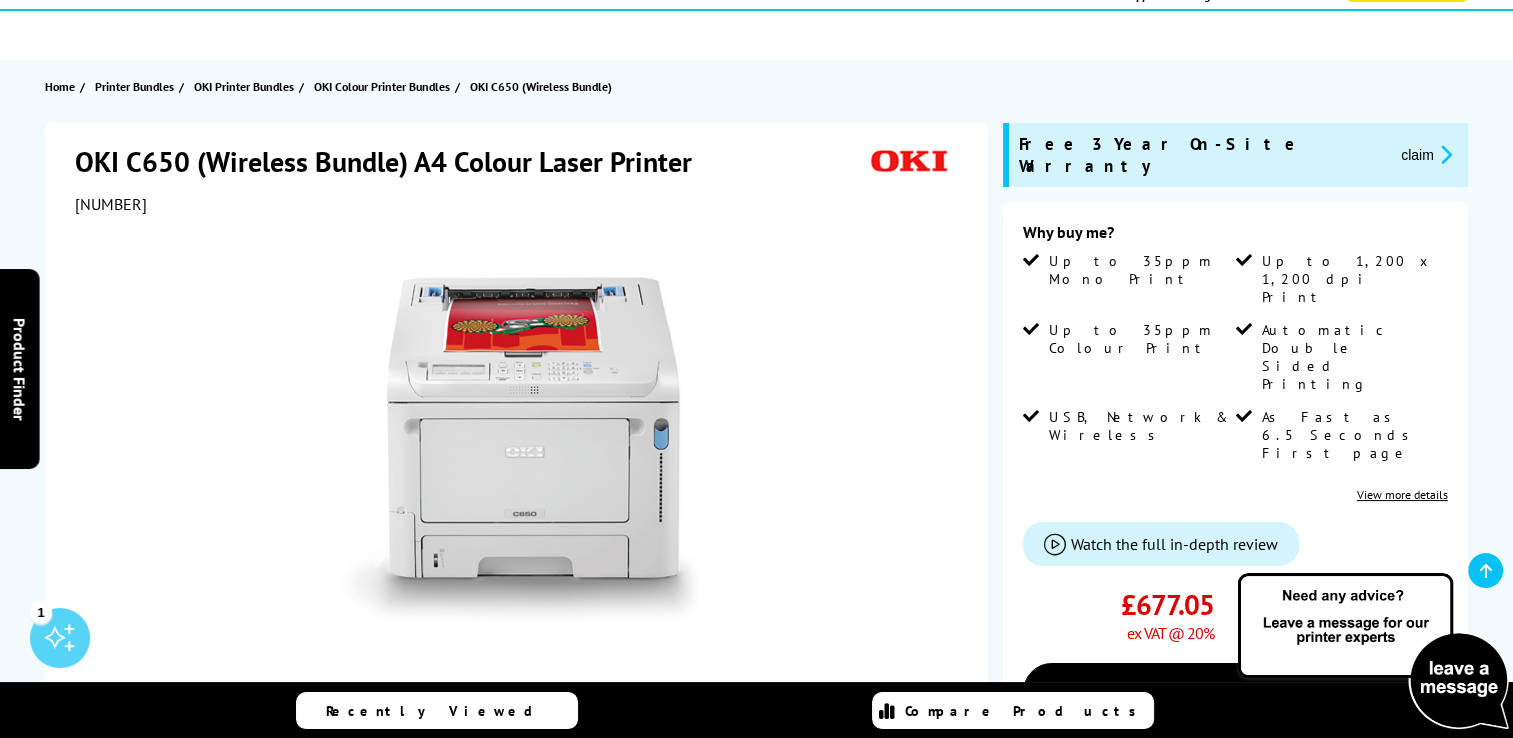 click at bounding box center [1057, 544] 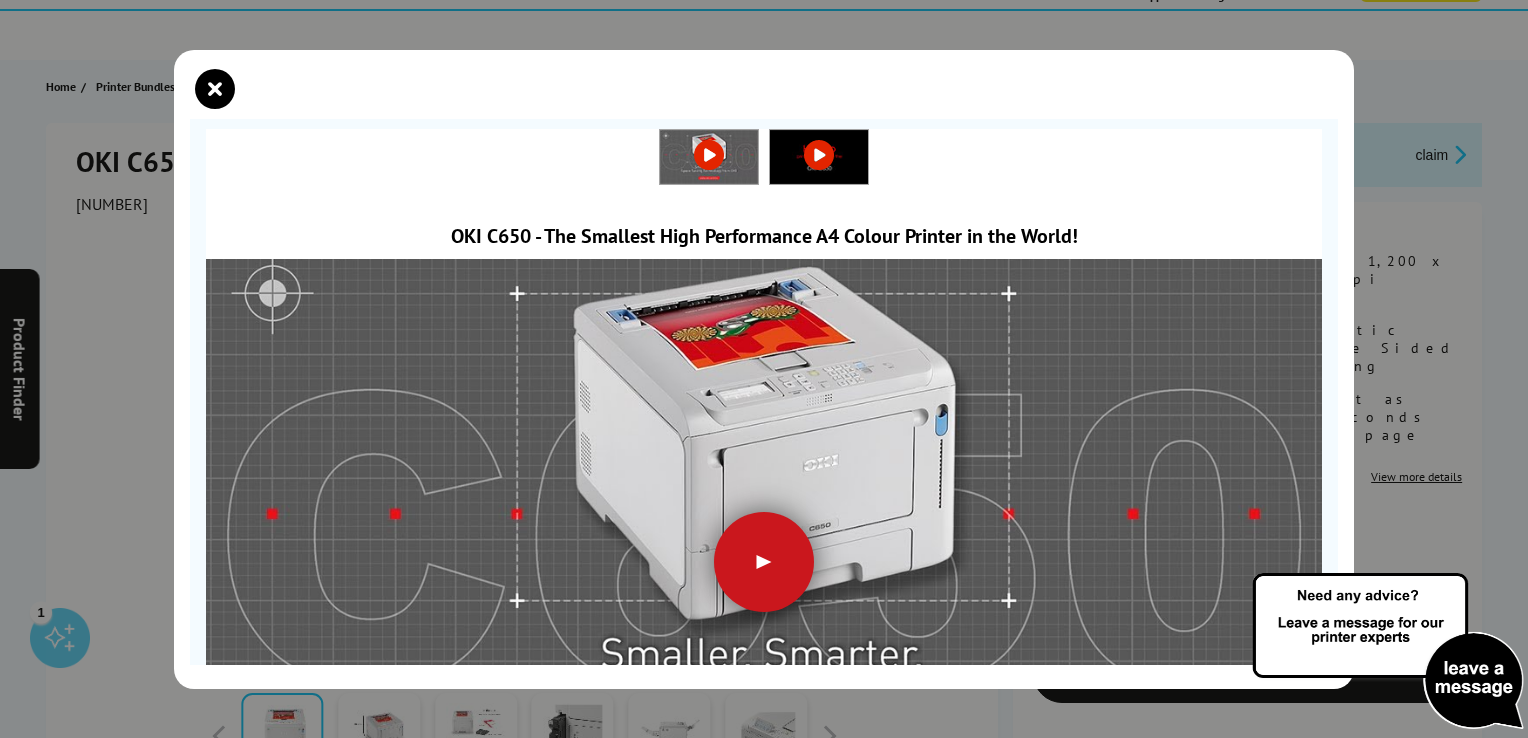 click at bounding box center [764, 562] 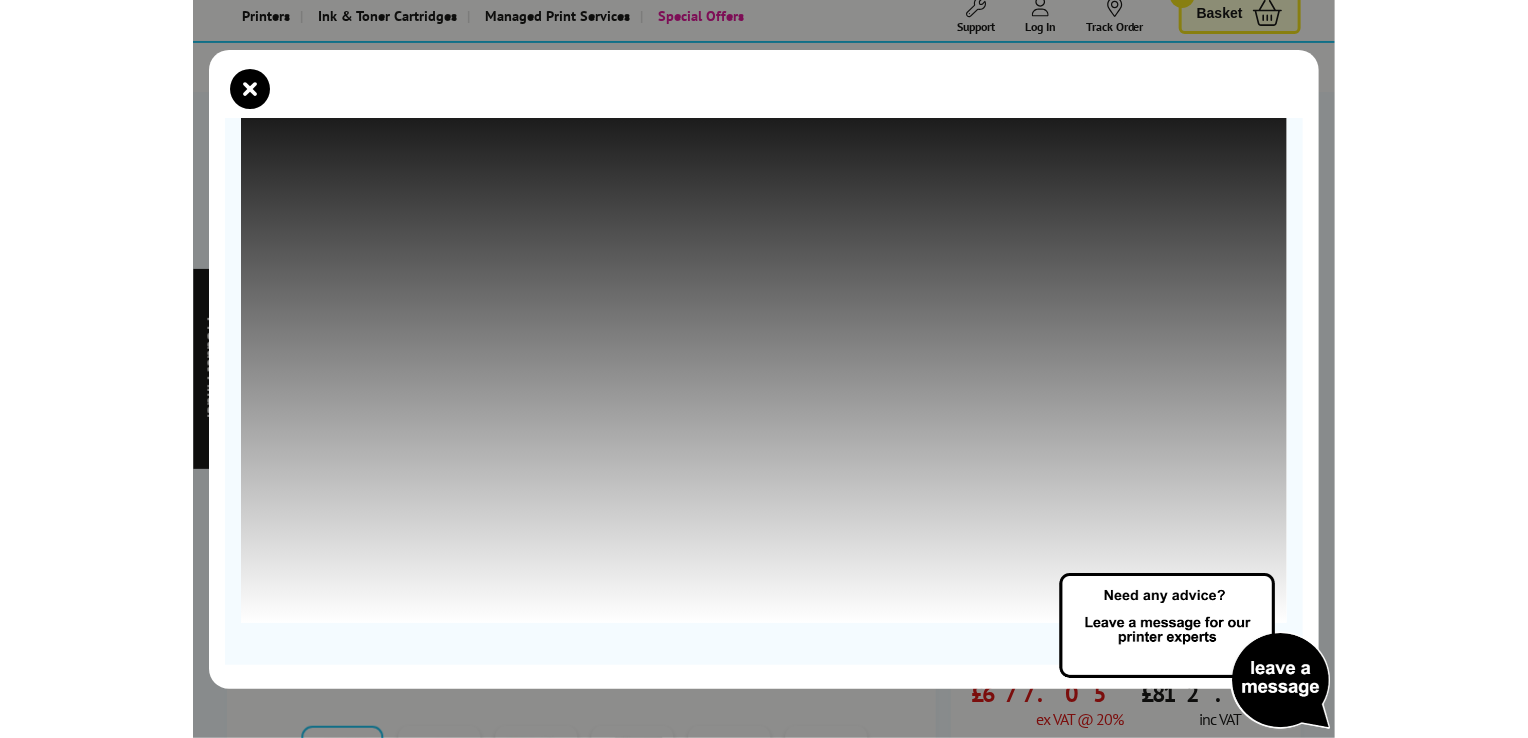 scroll, scrollTop: 195, scrollLeft: 0, axis: vertical 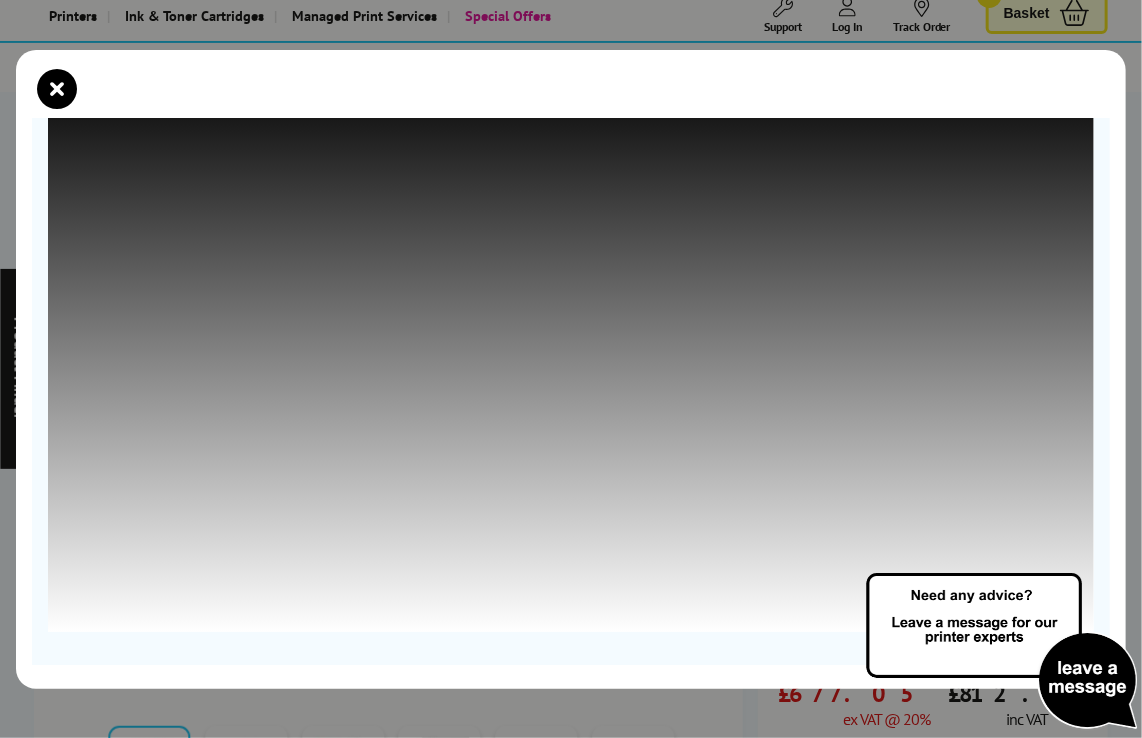 click on "OKI C650 - The Smallest High Performance A4 Colour Printer in the World!" at bounding box center (571, 369) 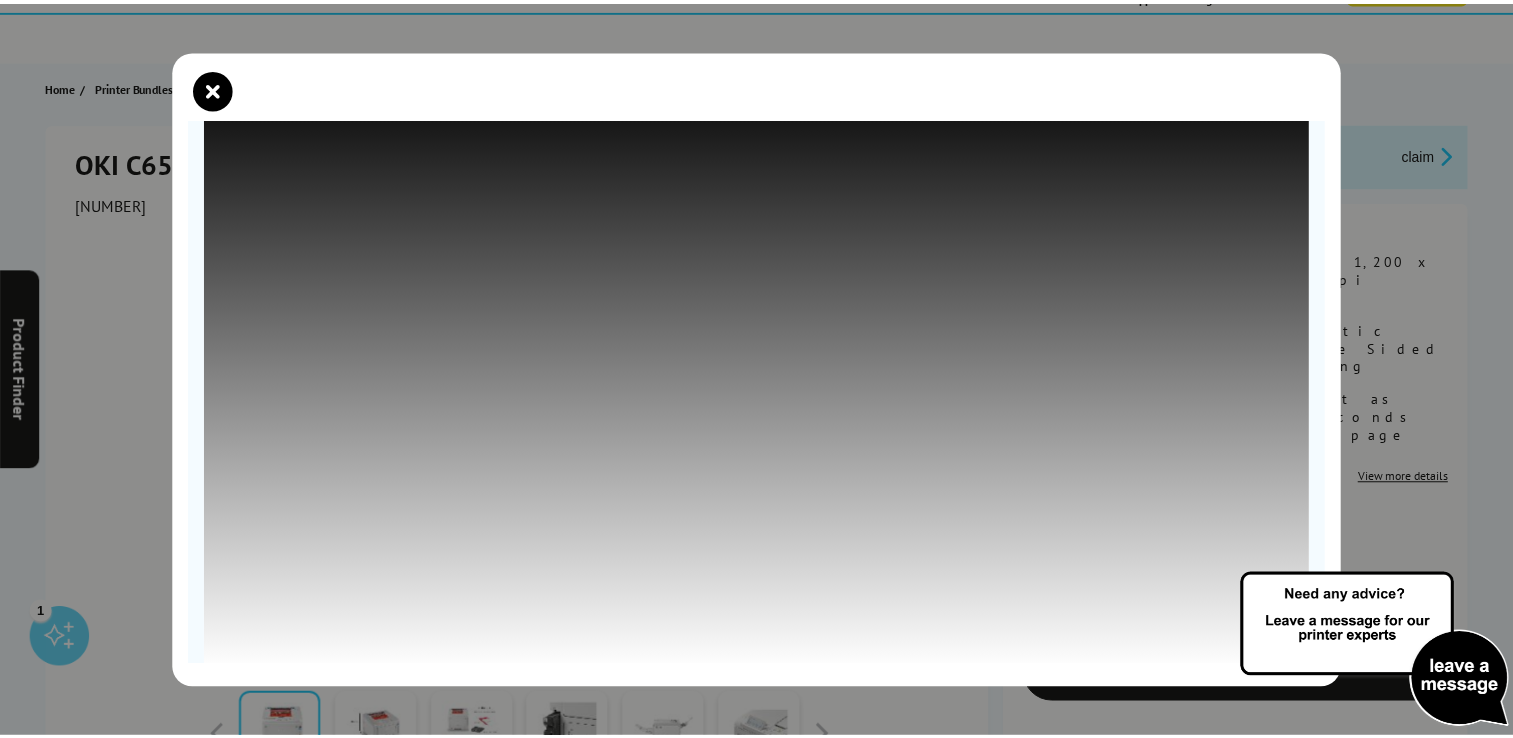 scroll, scrollTop: 232, scrollLeft: 0, axis: vertical 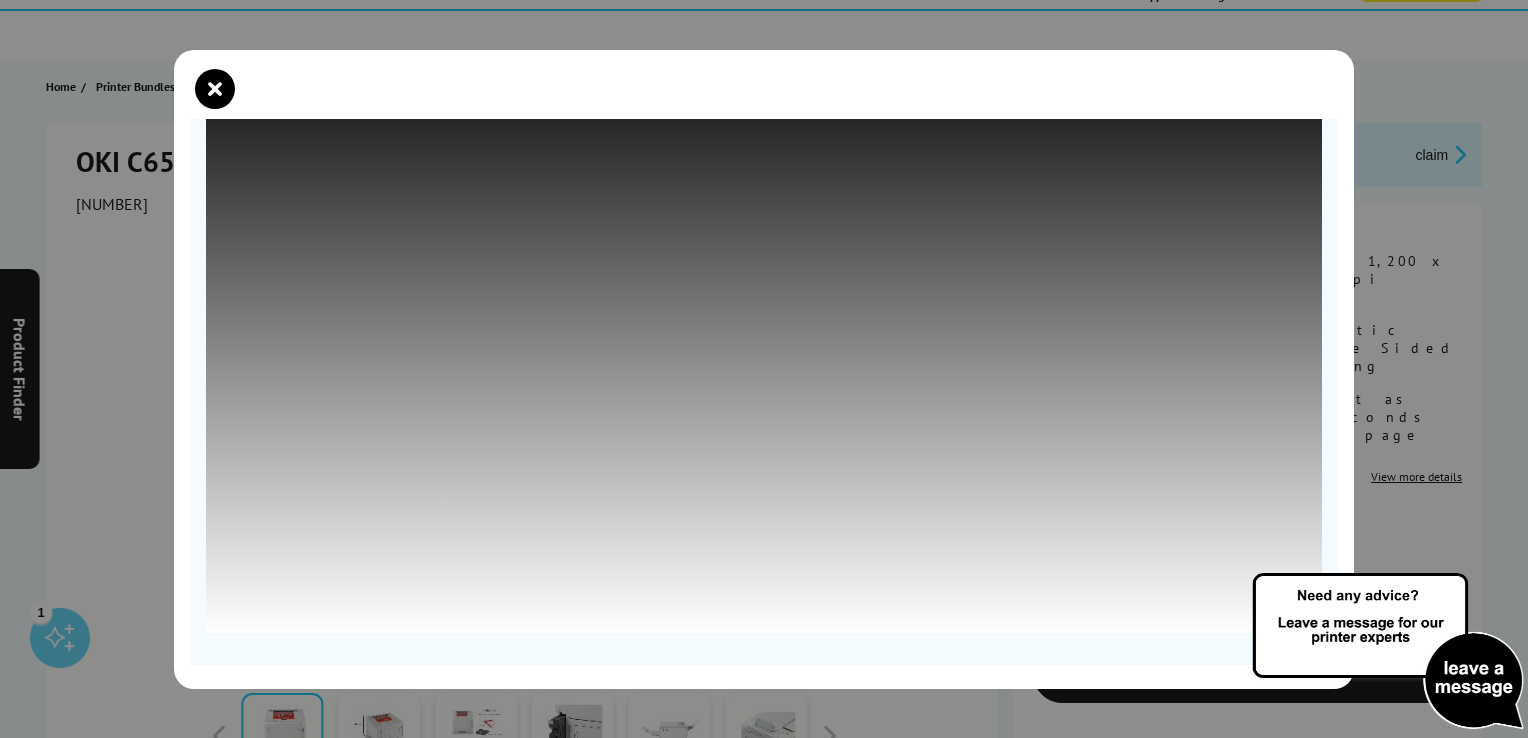 click on "OKI C650 - The Smallest High Performance A4 Colour Printer in the World!" at bounding box center [764, 369] 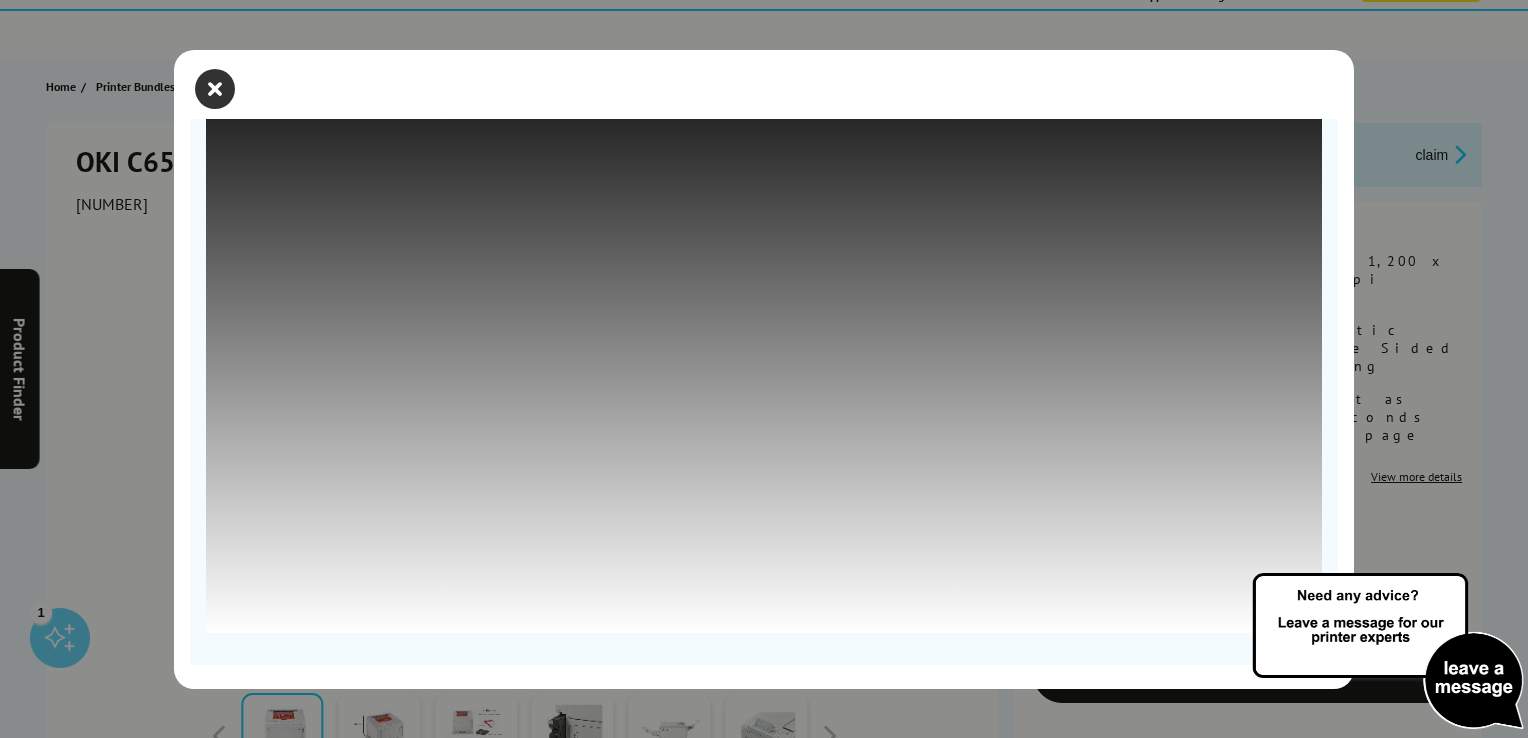 click at bounding box center (215, 89) 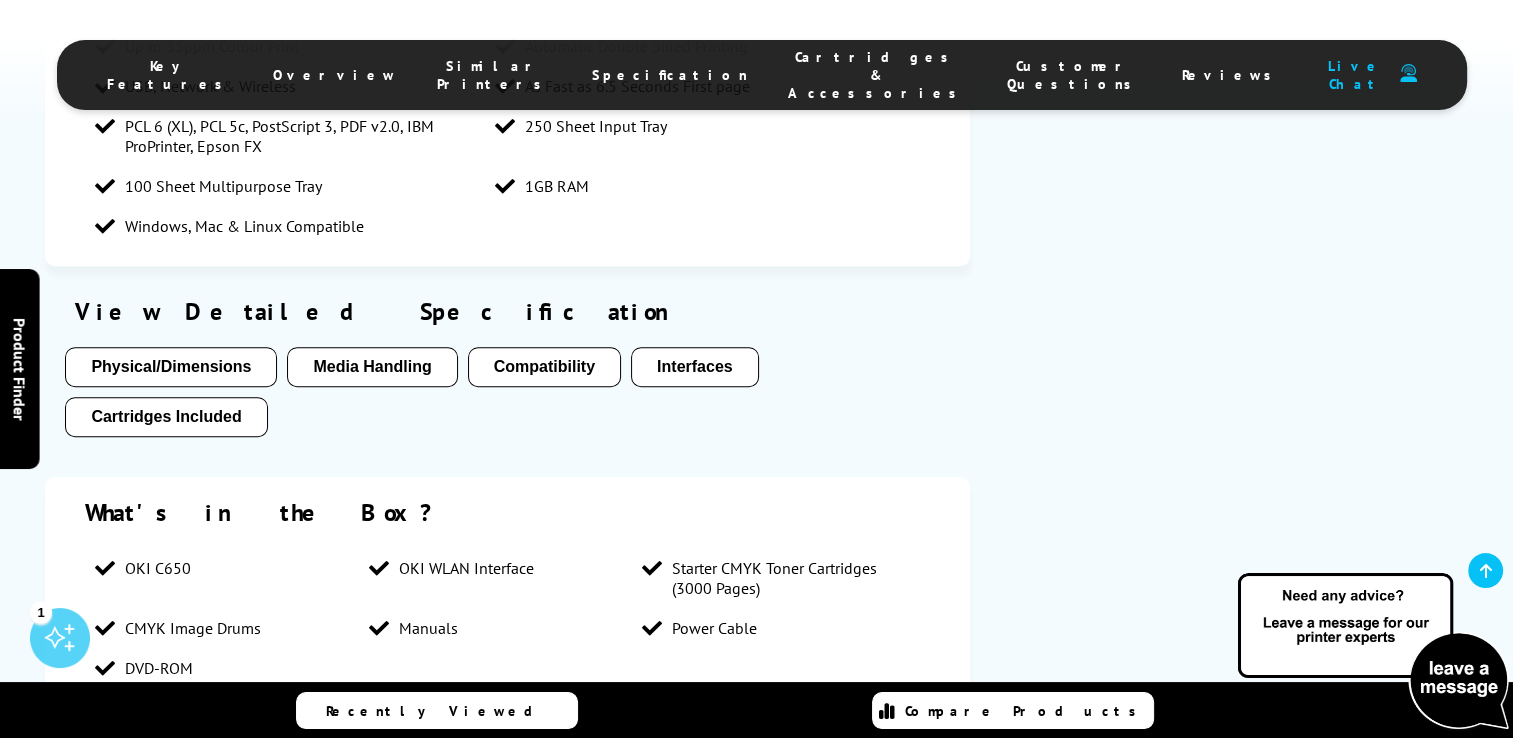 scroll, scrollTop: 1360, scrollLeft: 0, axis: vertical 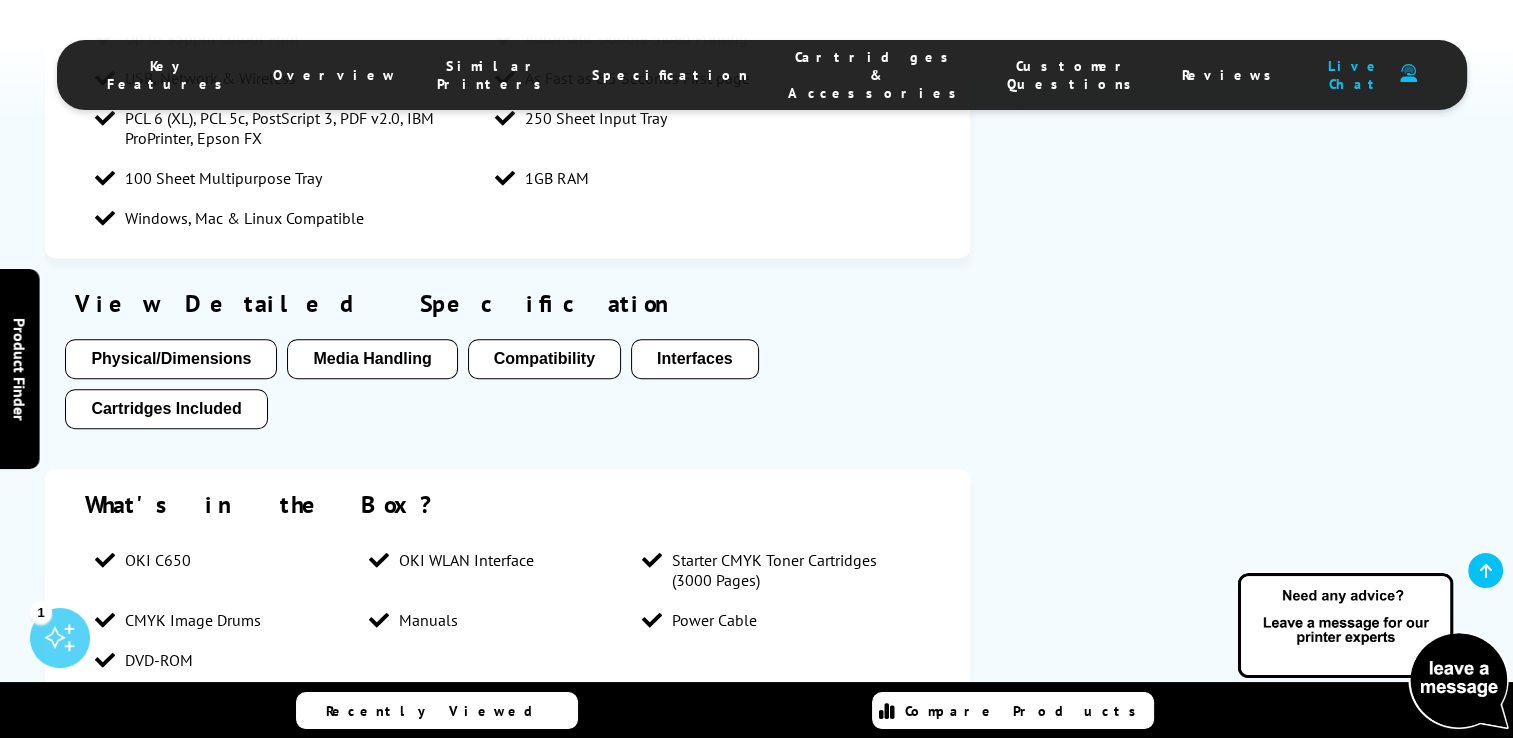 click on "Media Handling" at bounding box center [372, 359] 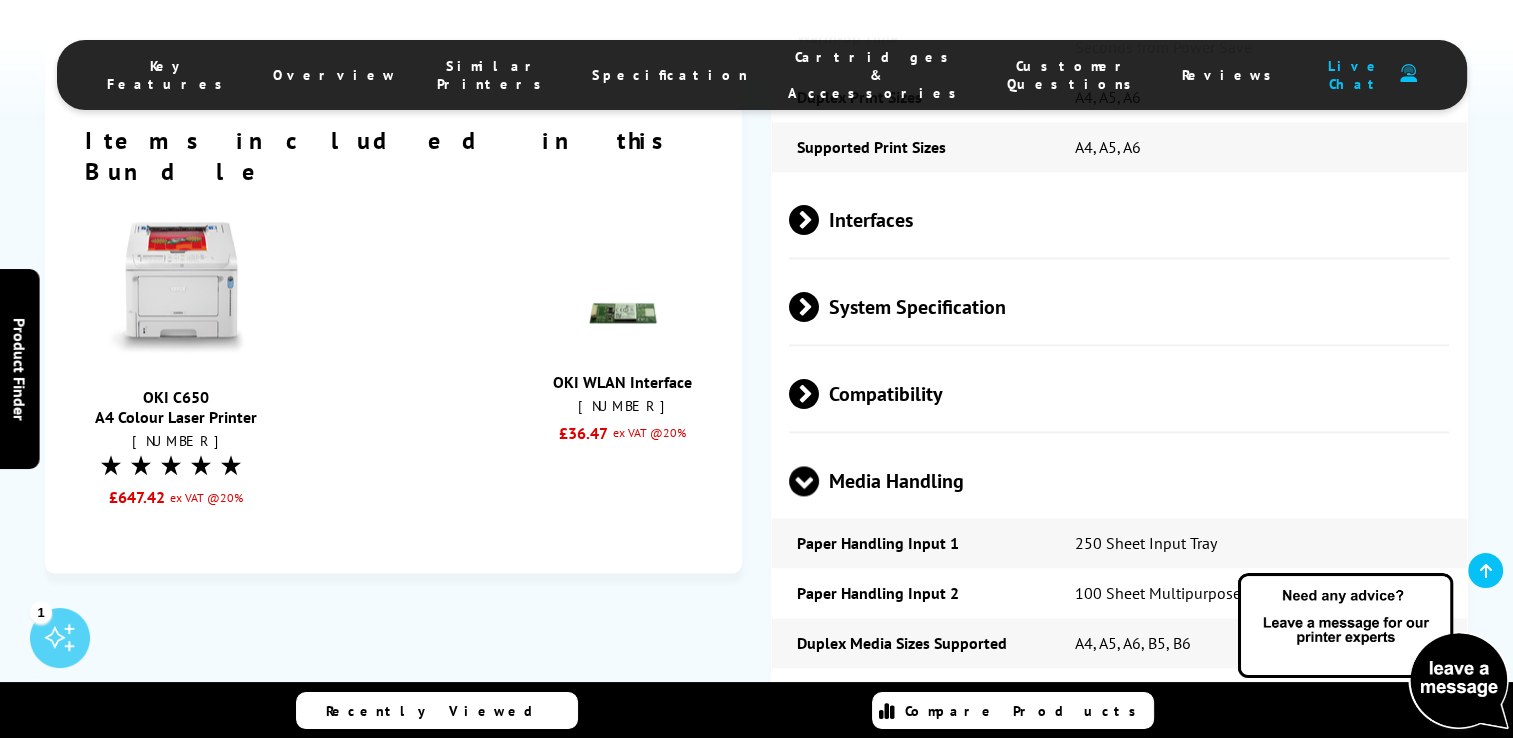 scroll, scrollTop: 3023, scrollLeft: 0, axis: vertical 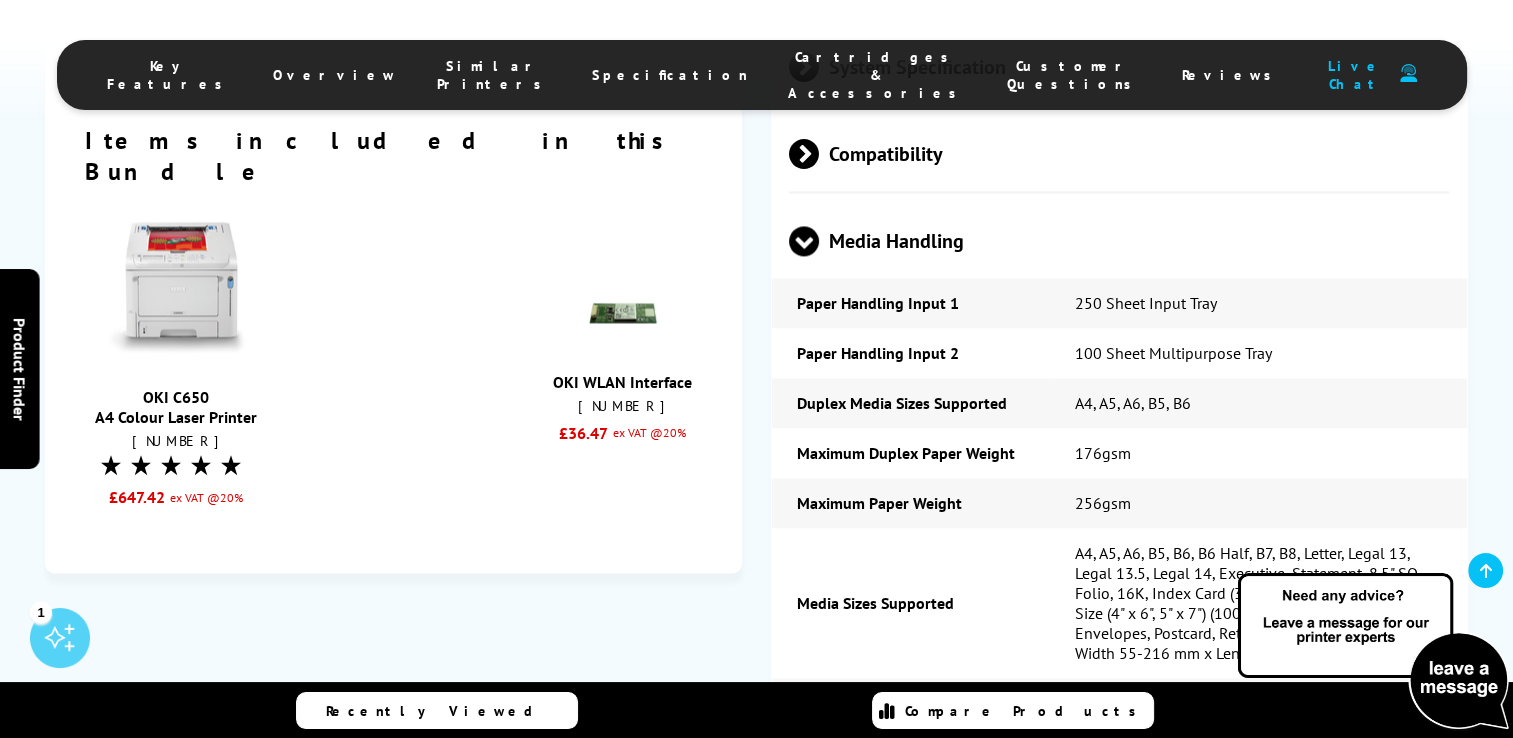 type 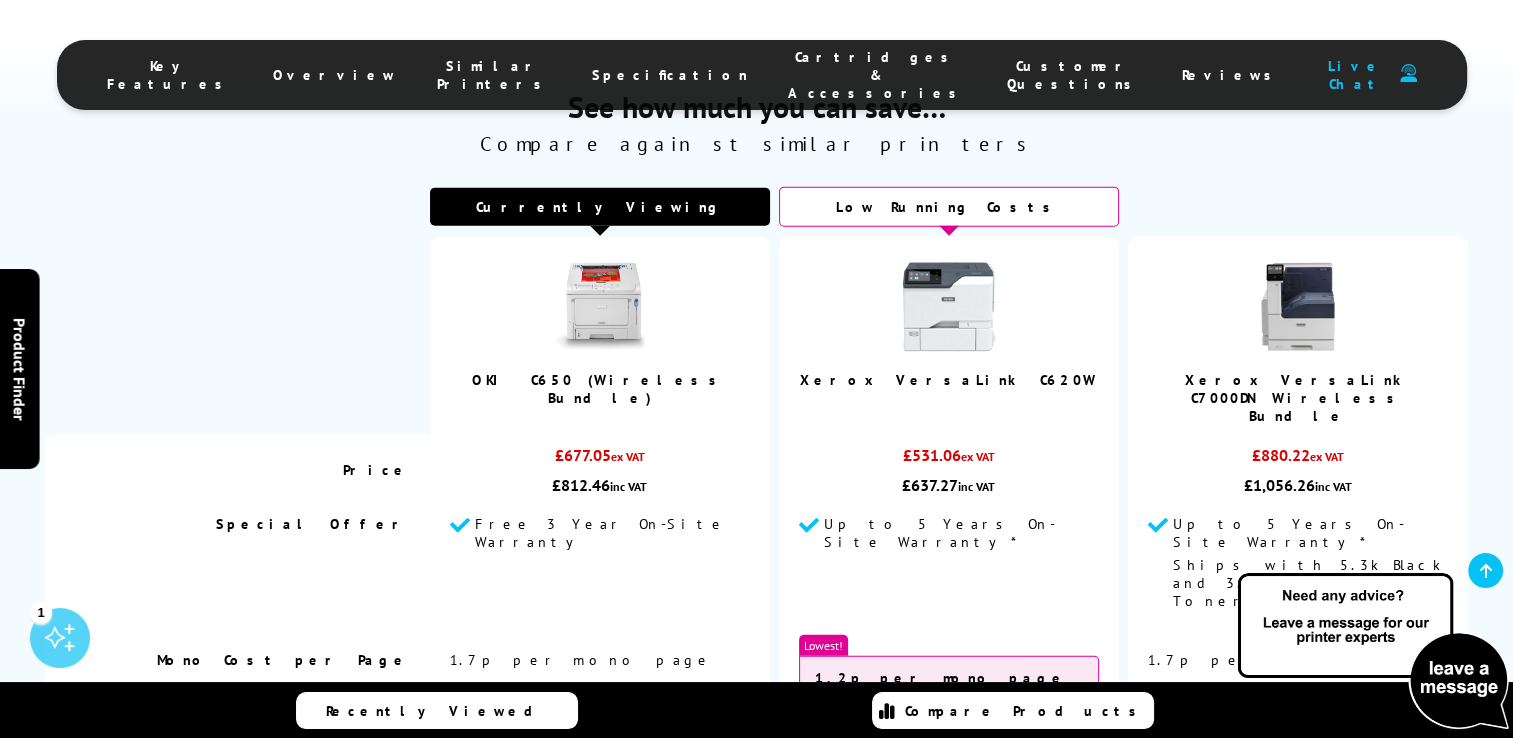 scroll, scrollTop: 4663, scrollLeft: 0, axis: vertical 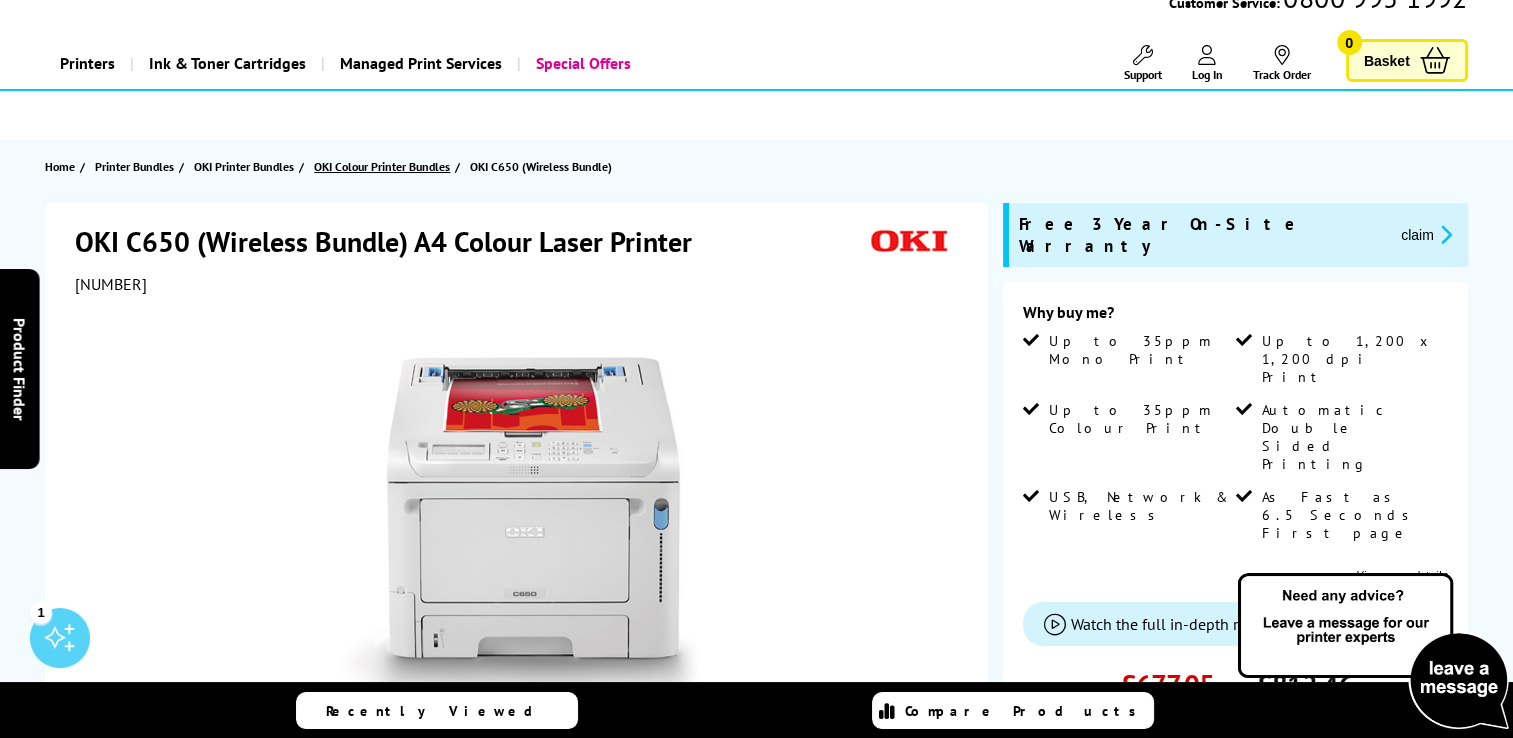 click on "OKI Colour Printer Bundles" at bounding box center [382, 166] 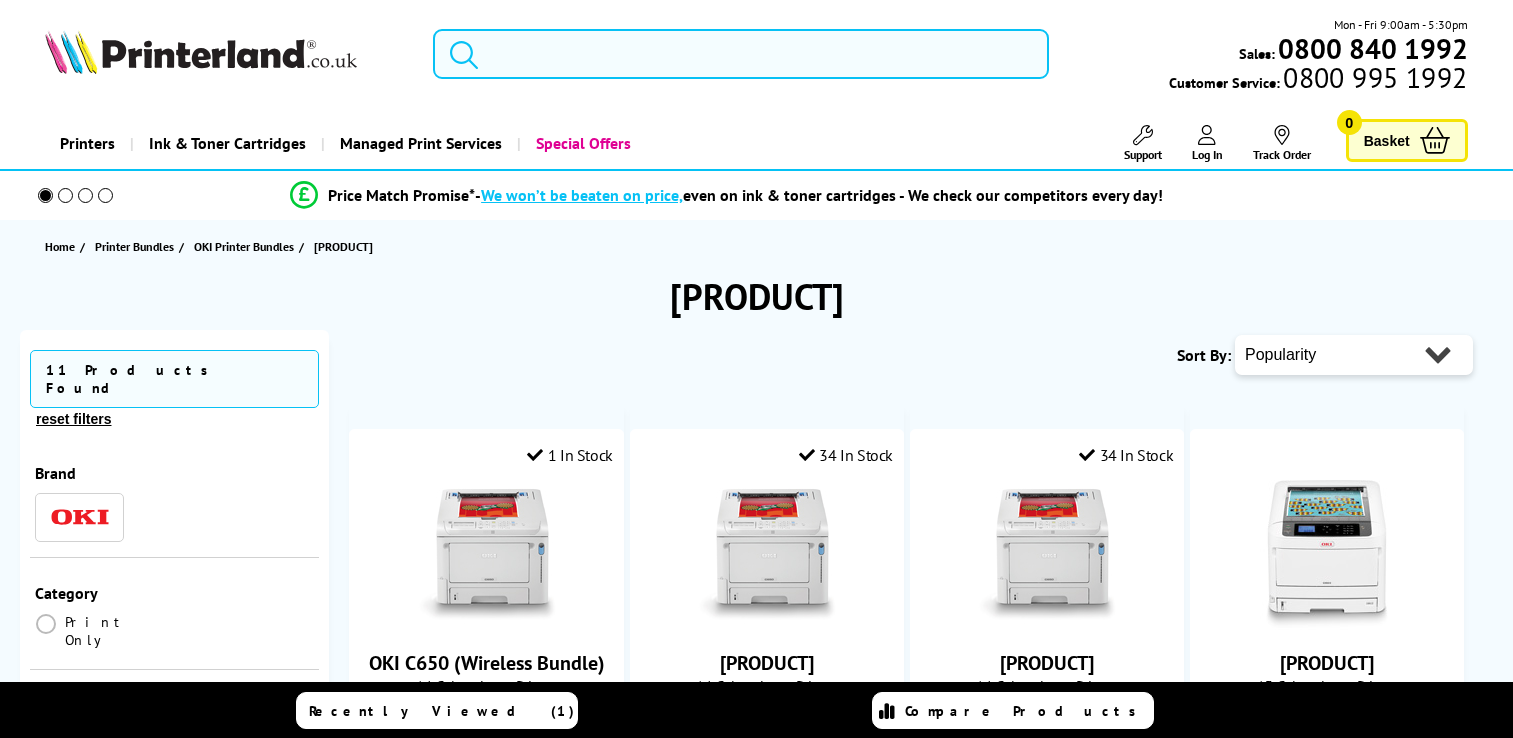 scroll, scrollTop: 0, scrollLeft: 0, axis: both 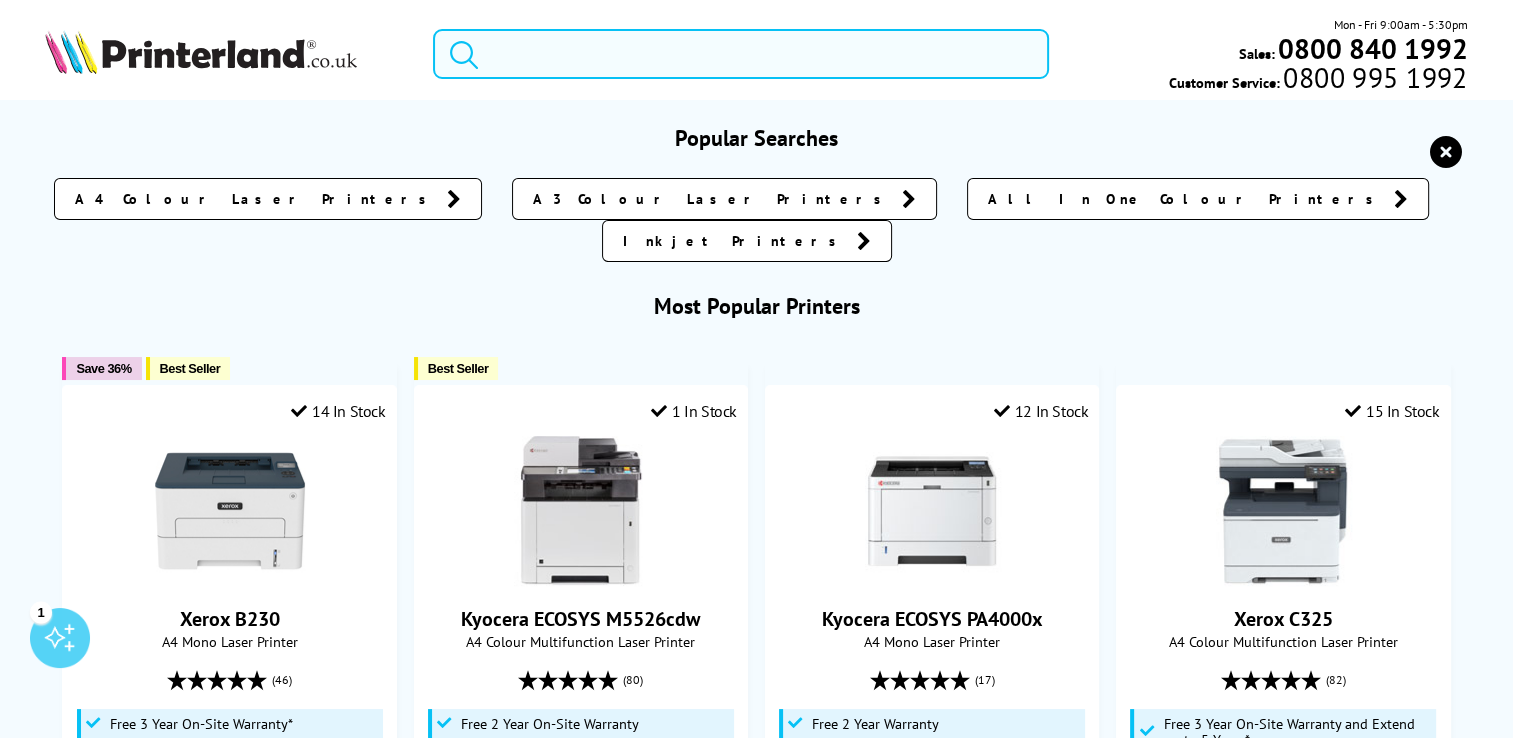 click at bounding box center (741, 54) 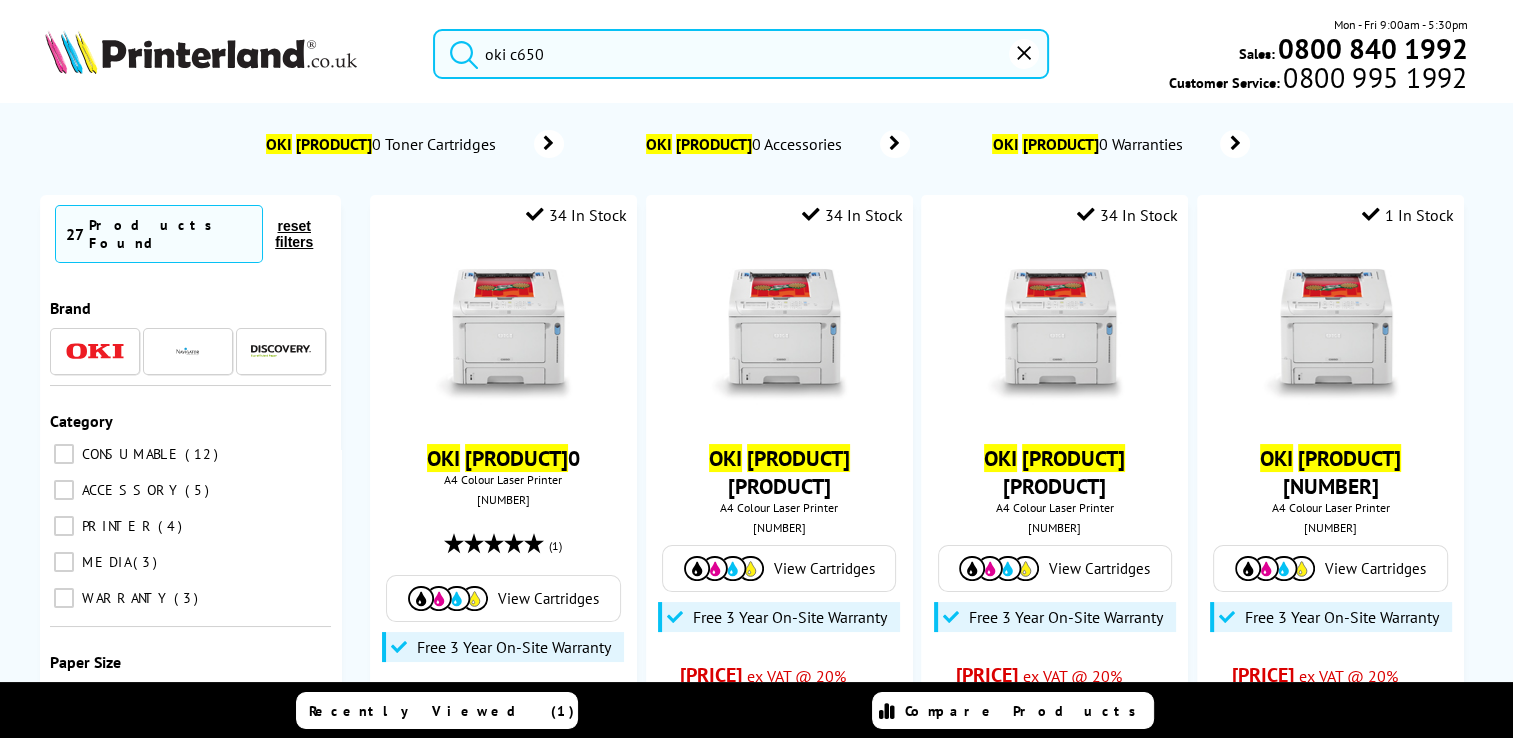 type on "oki c650" 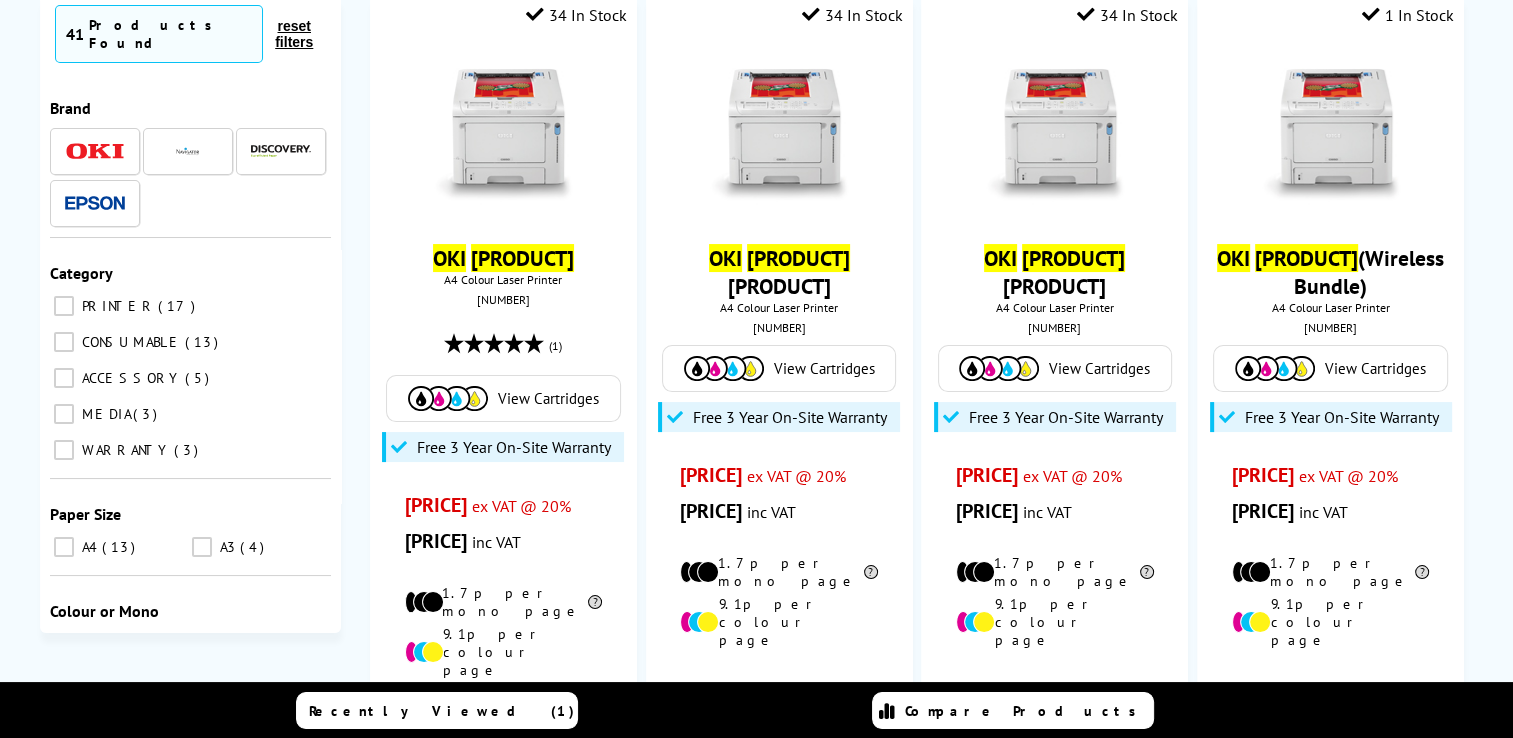 scroll, scrollTop: 196, scrollLeft: 0, axis: vertical 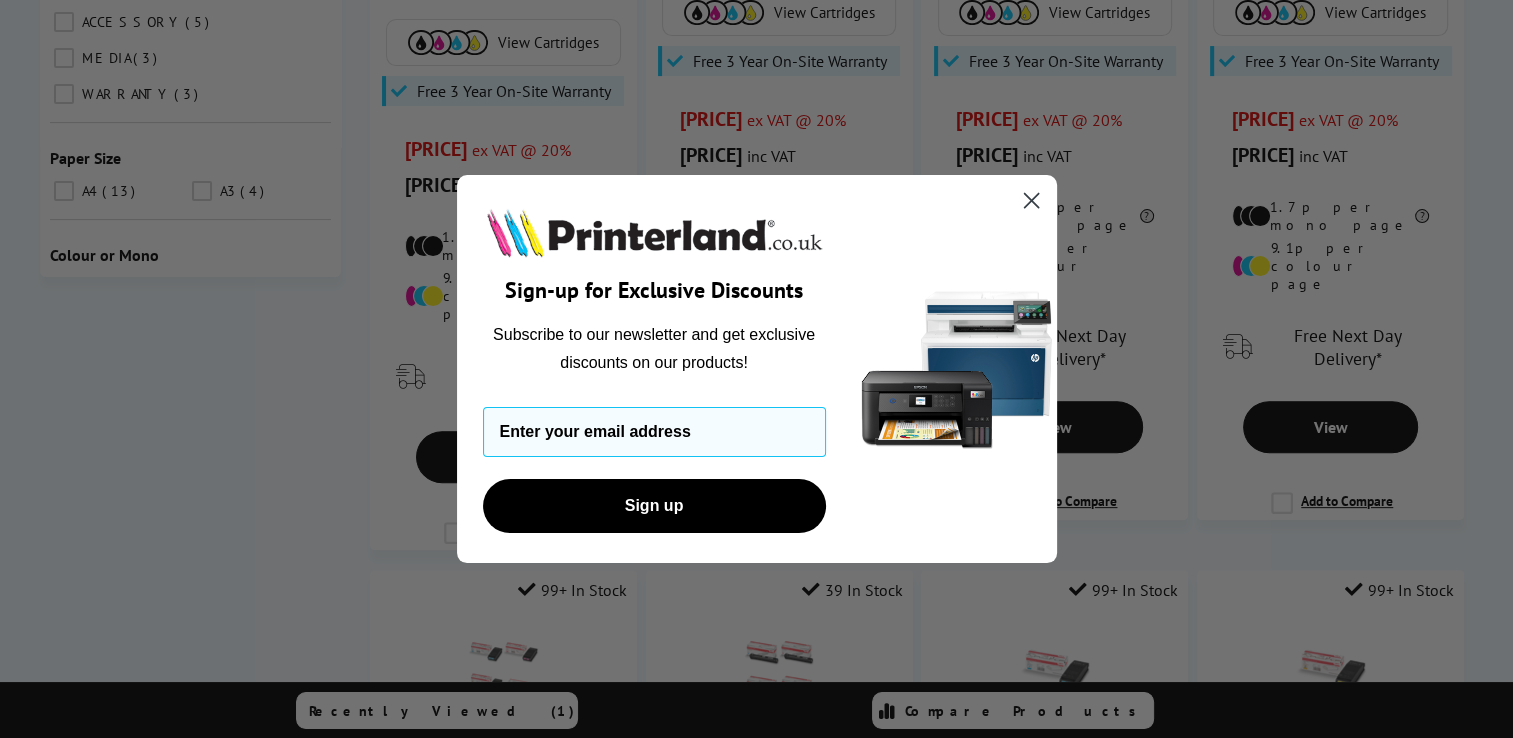 click 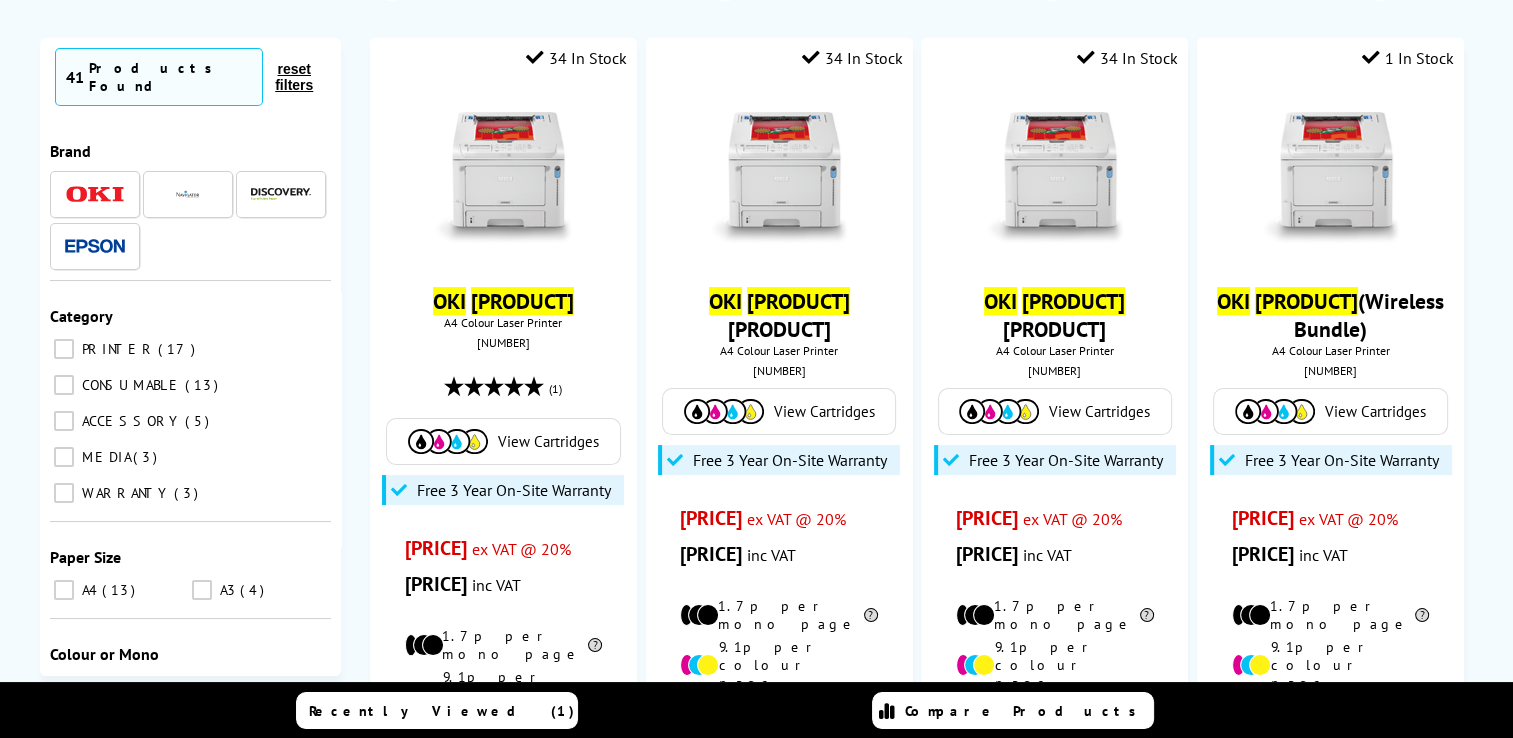 scroll, scrollTop: 160, scrollLeft: 0, axis: vertical 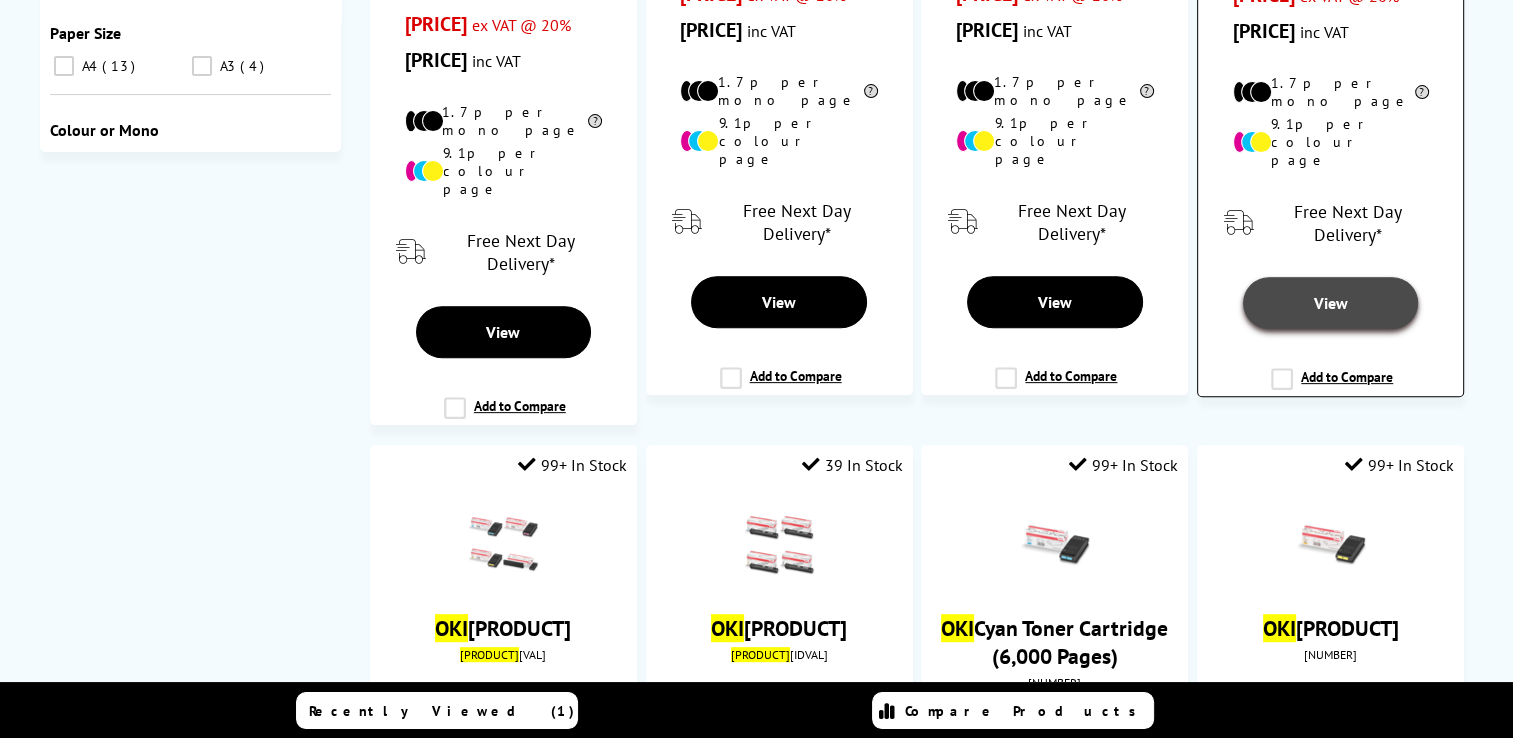 click on "View" at bounding box center [1330, 303] 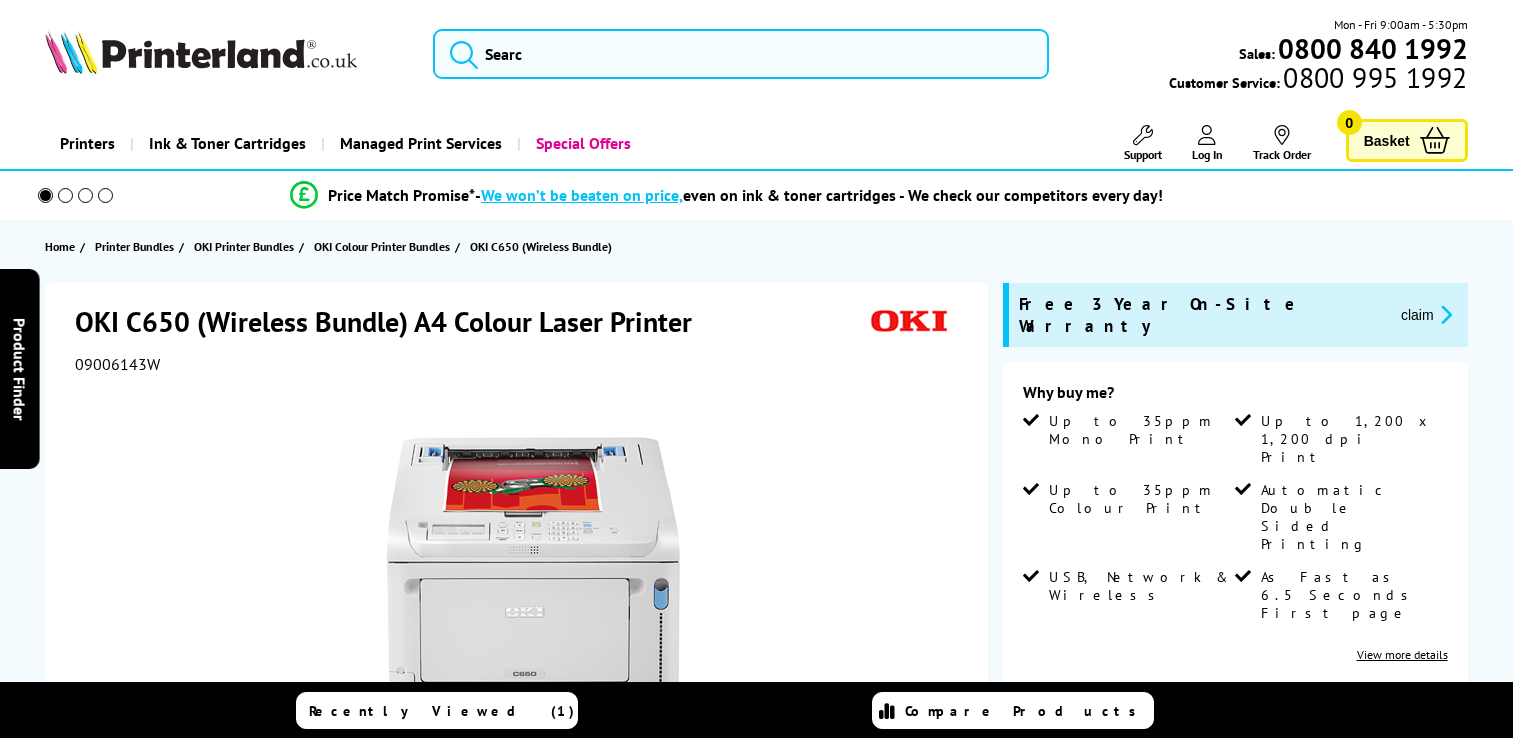 scroll, scrollTop: 0, scrollLeft: 0, axis: both 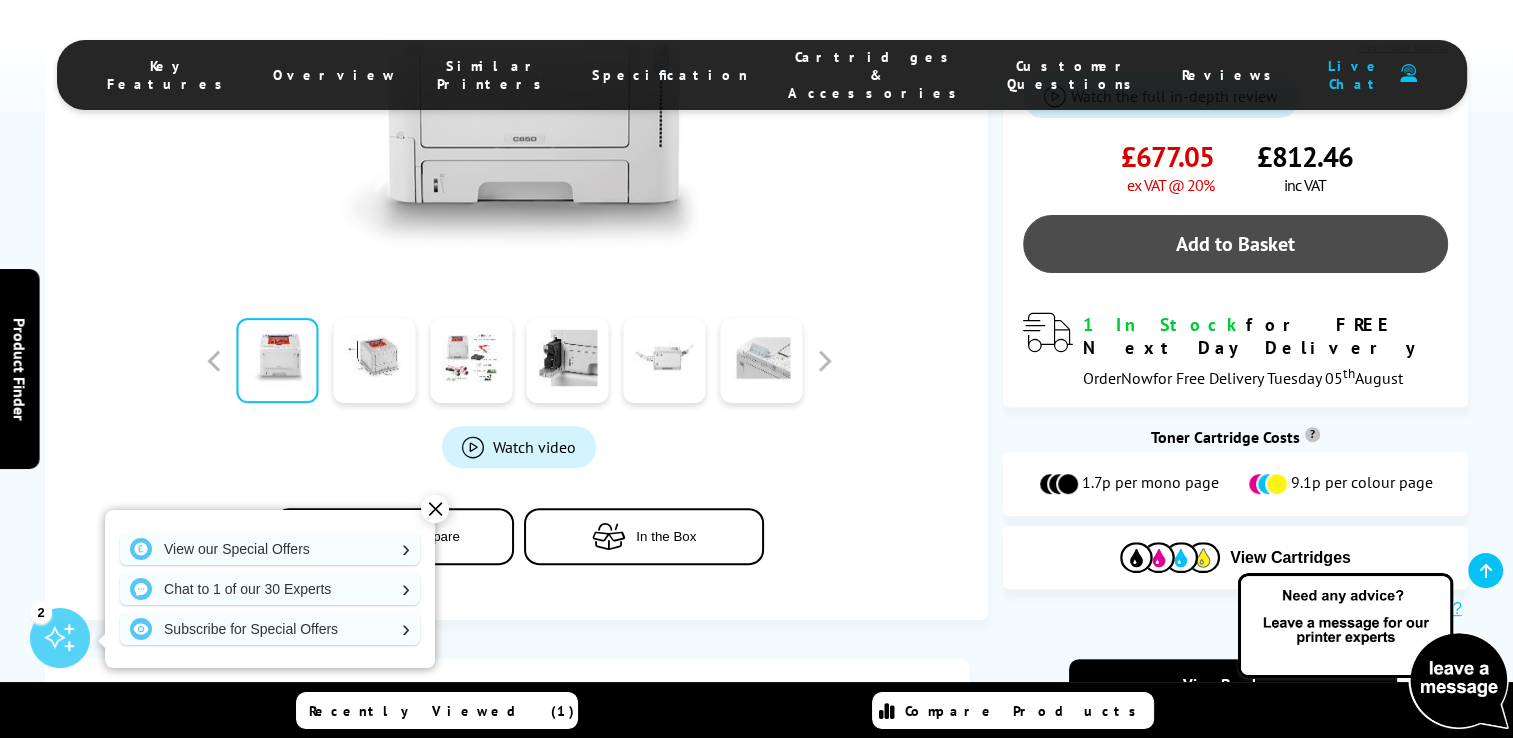 click on "Add to Basket" at bounding box center (1235, 244) 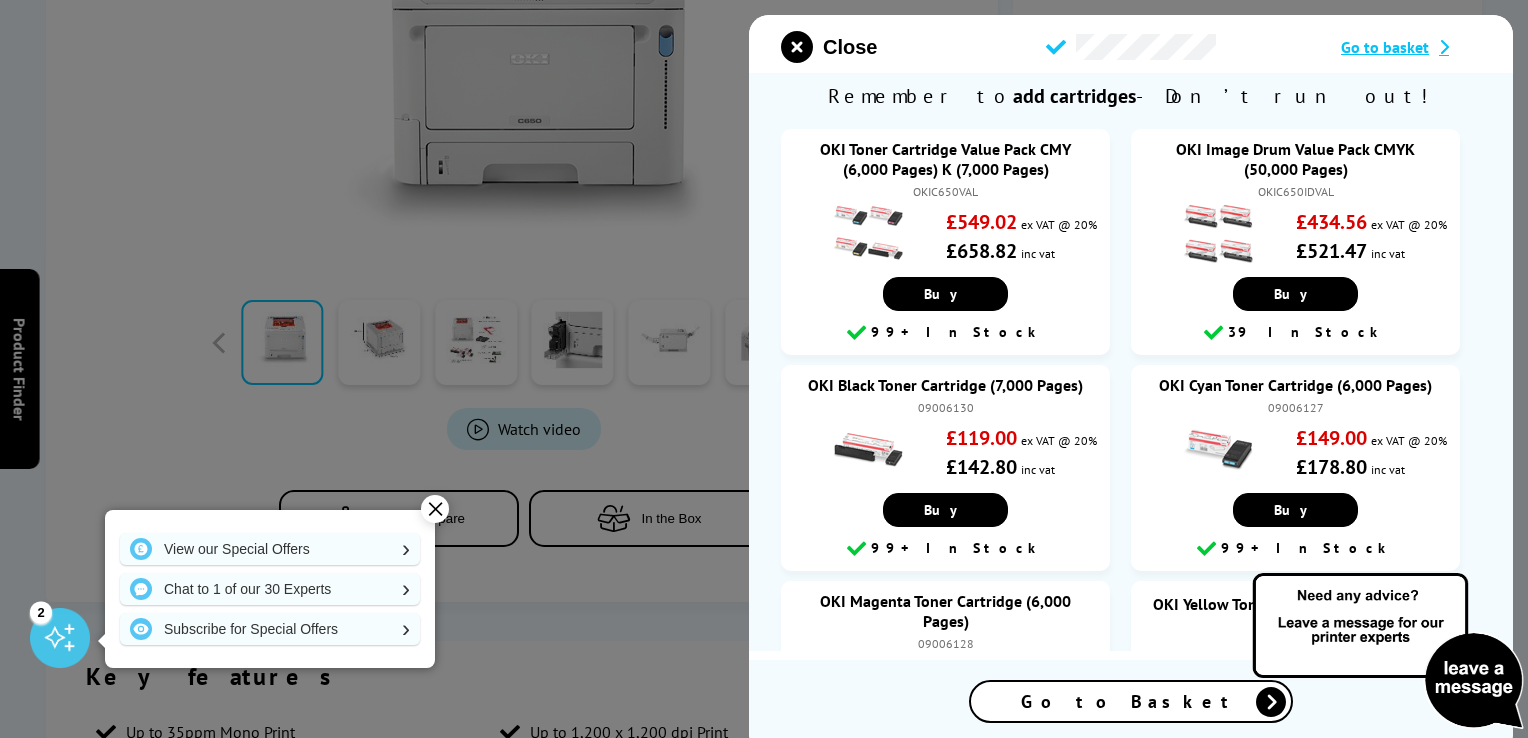 click on "Go to Basket" at bounding box center (1131, 701) 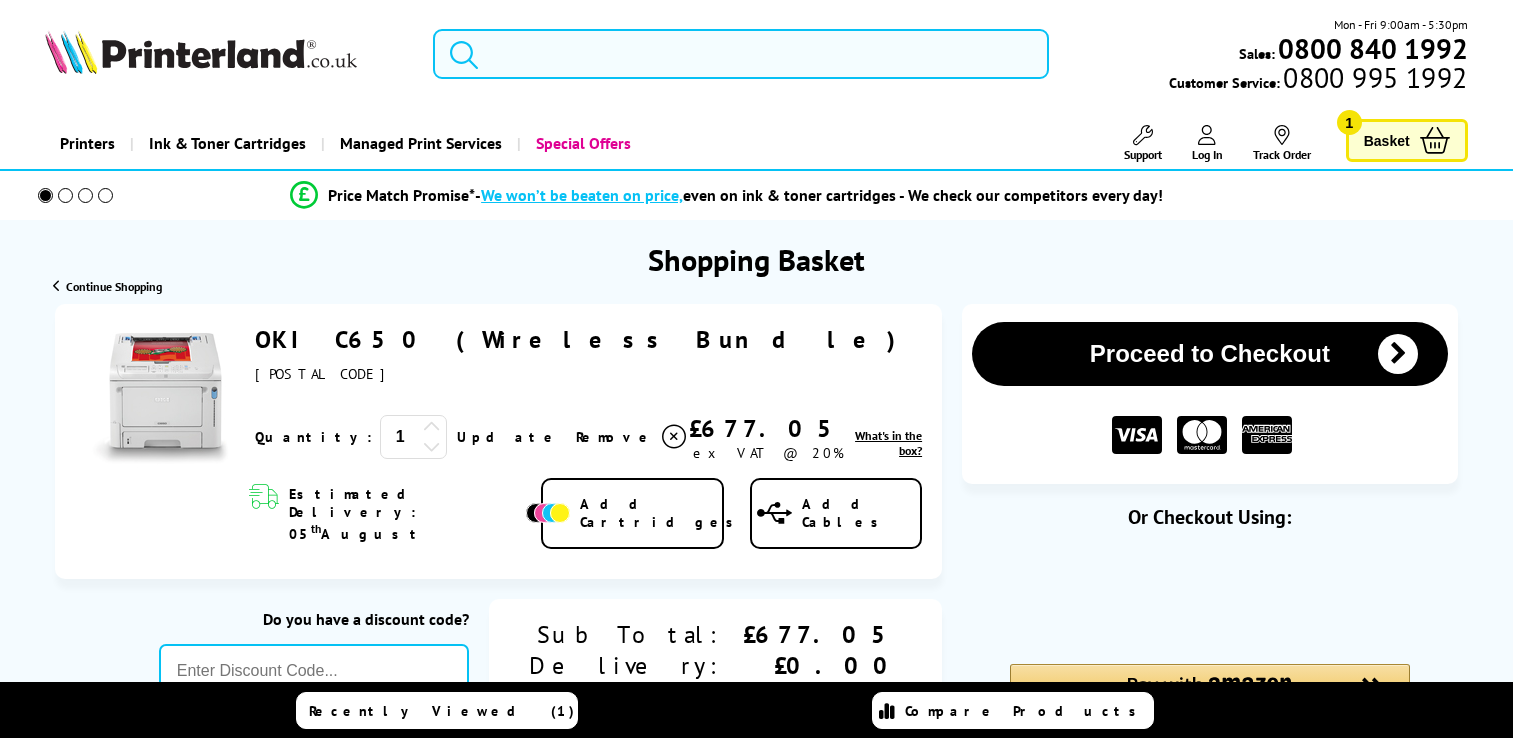 scroll, scrollTop: 0, scrollLeft: 0, axis: both 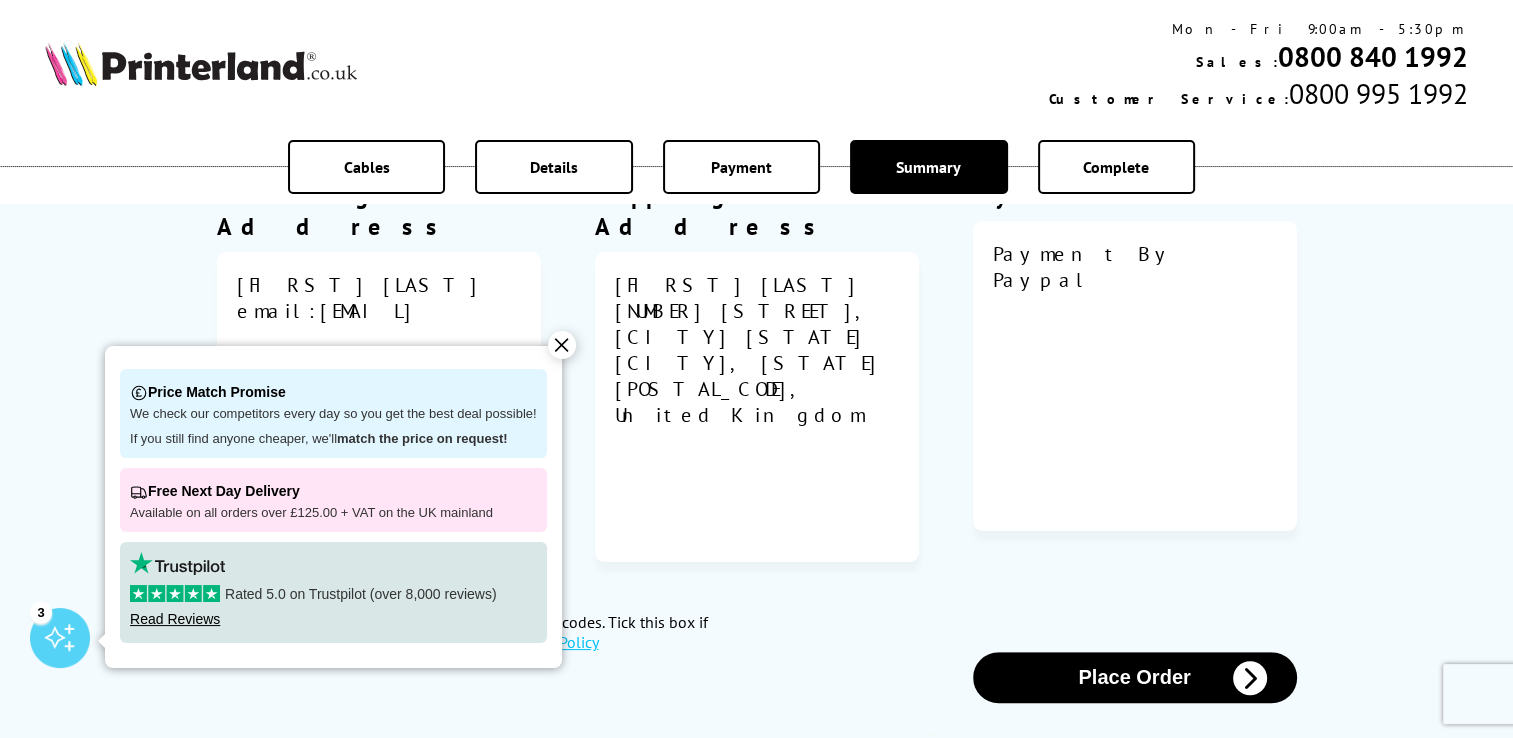 click on "Place Order" at bounding box center (1135, 677) 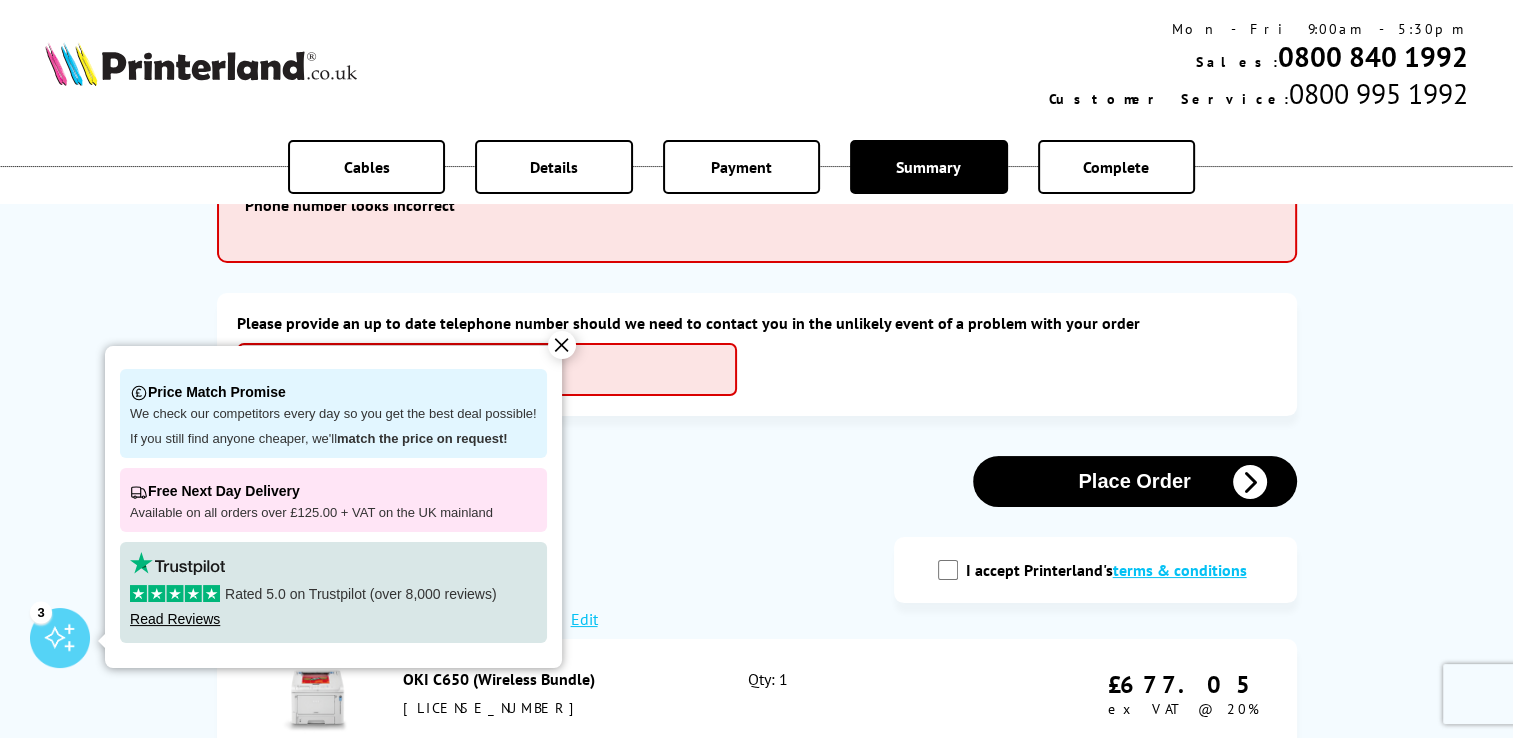click on "Place Order" at bounding box center (1135, 481) 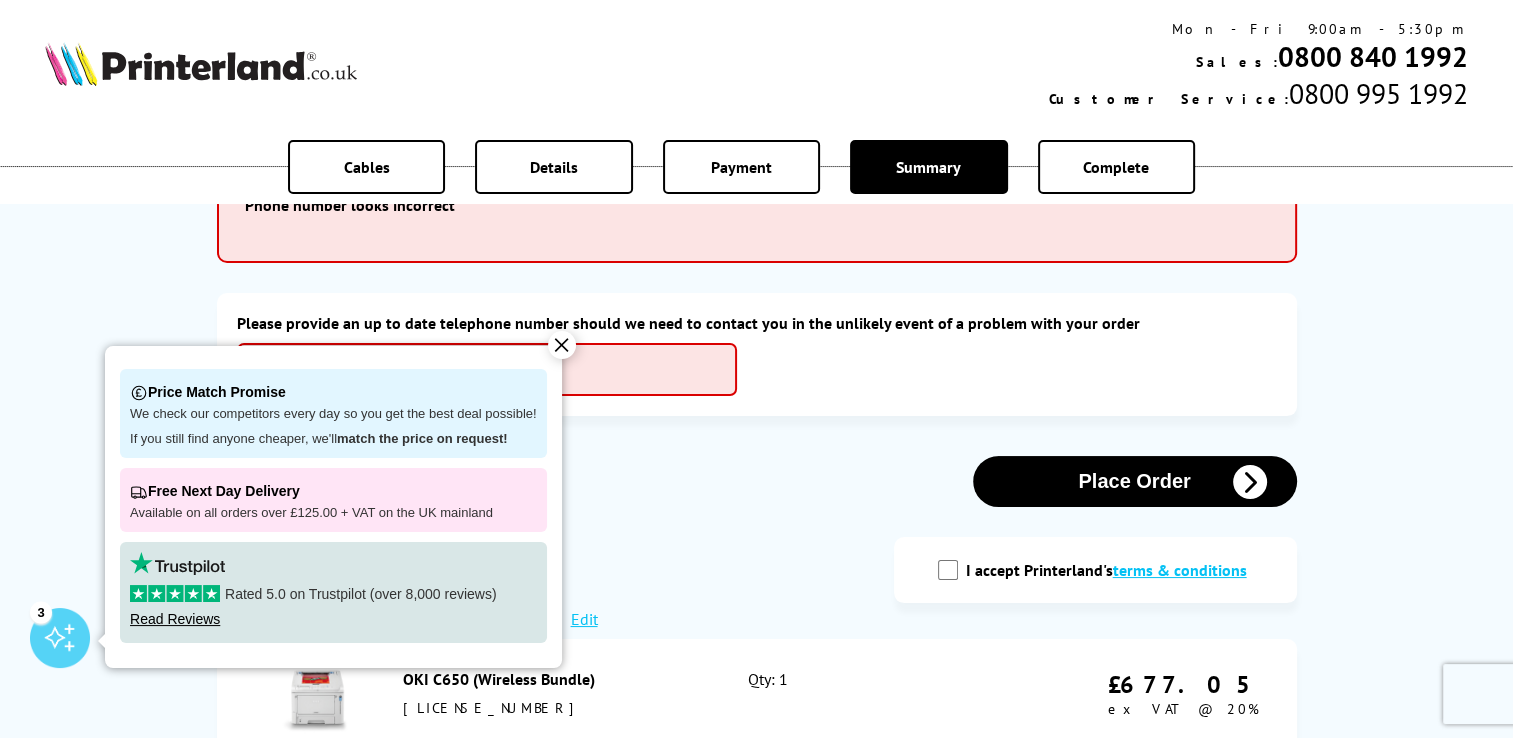 click on "Place Order" at bounding box center (1135, 481) 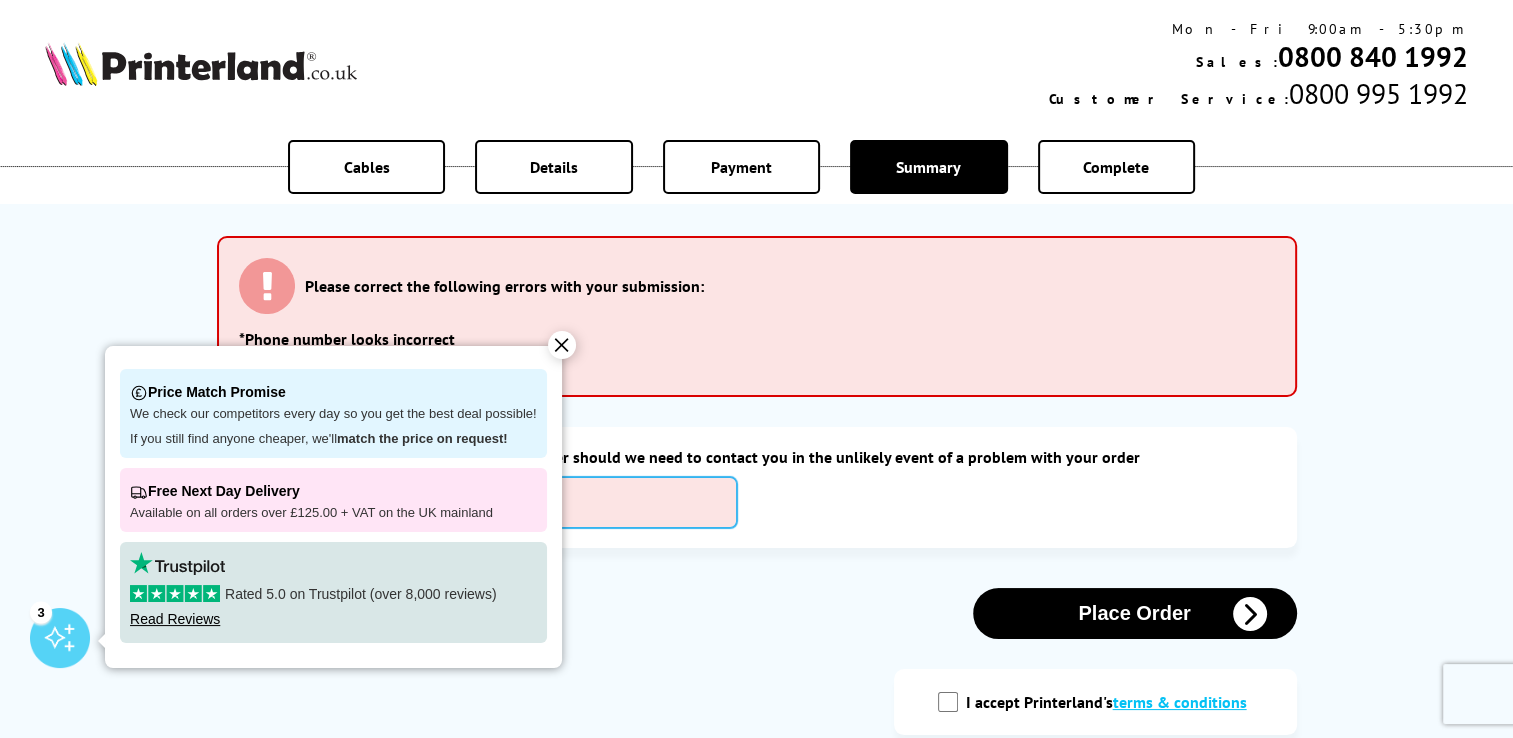 scroll, scrollTop: 0, scrollLeft: 0, axis: both 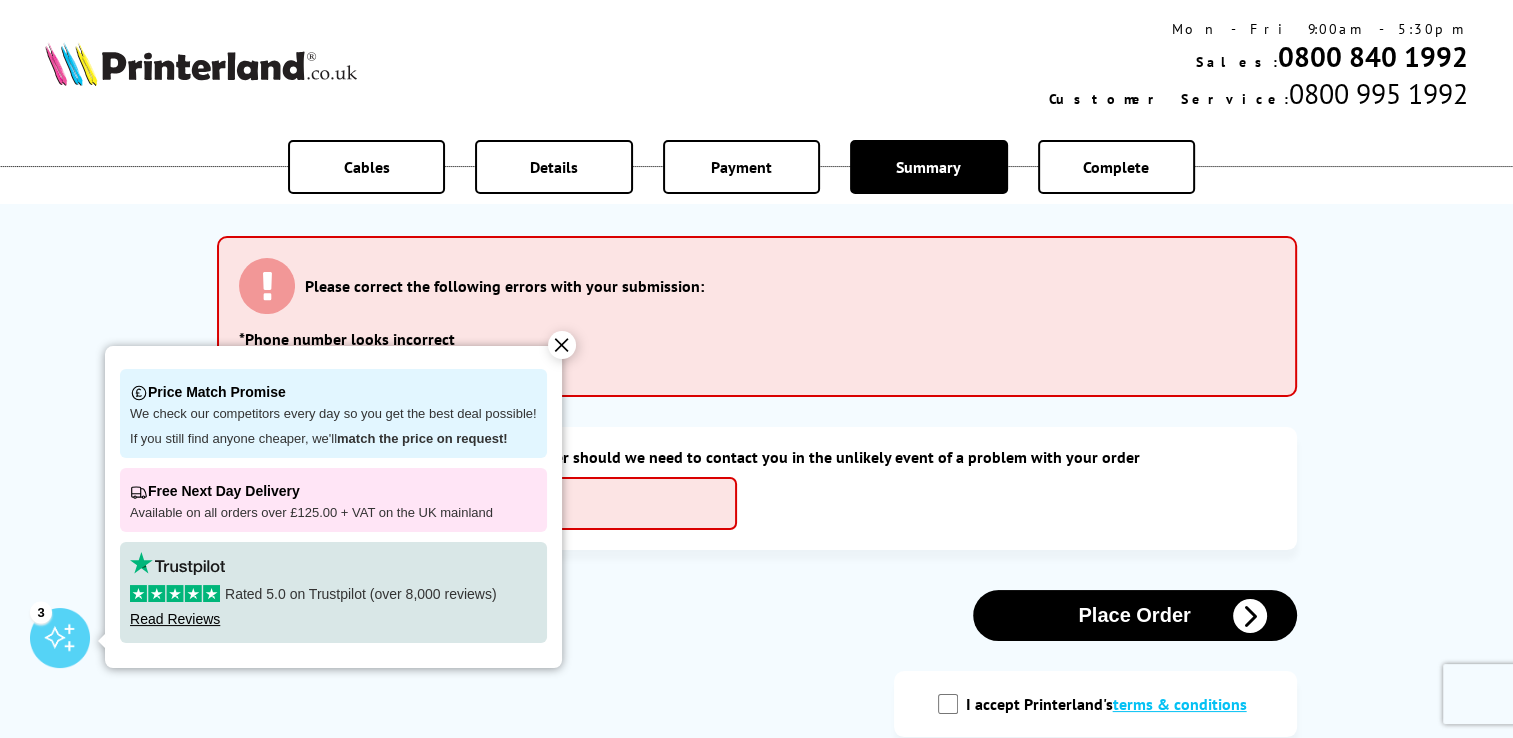 click on "✕" at bounding box center (562, 345) 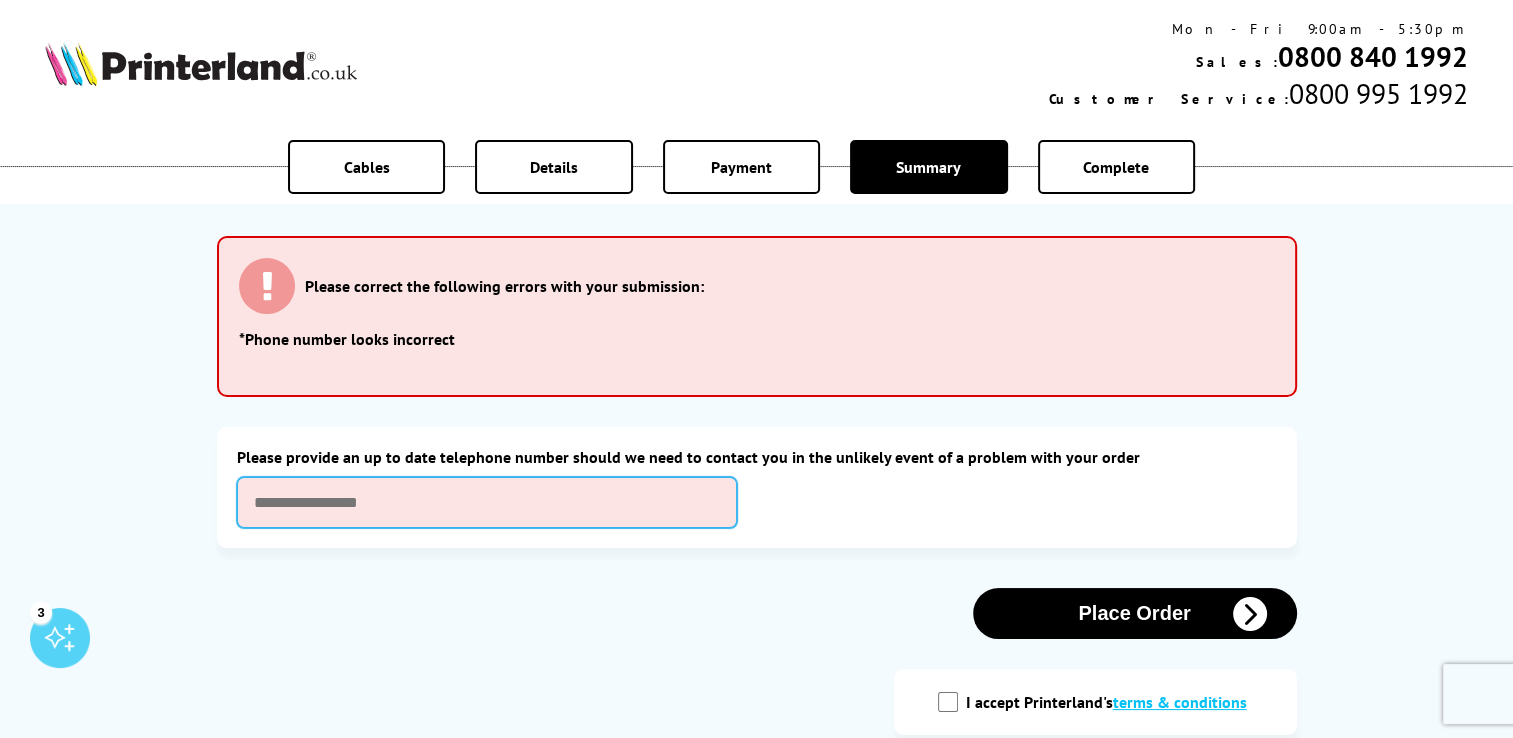 click at bounding box center (487, 502) 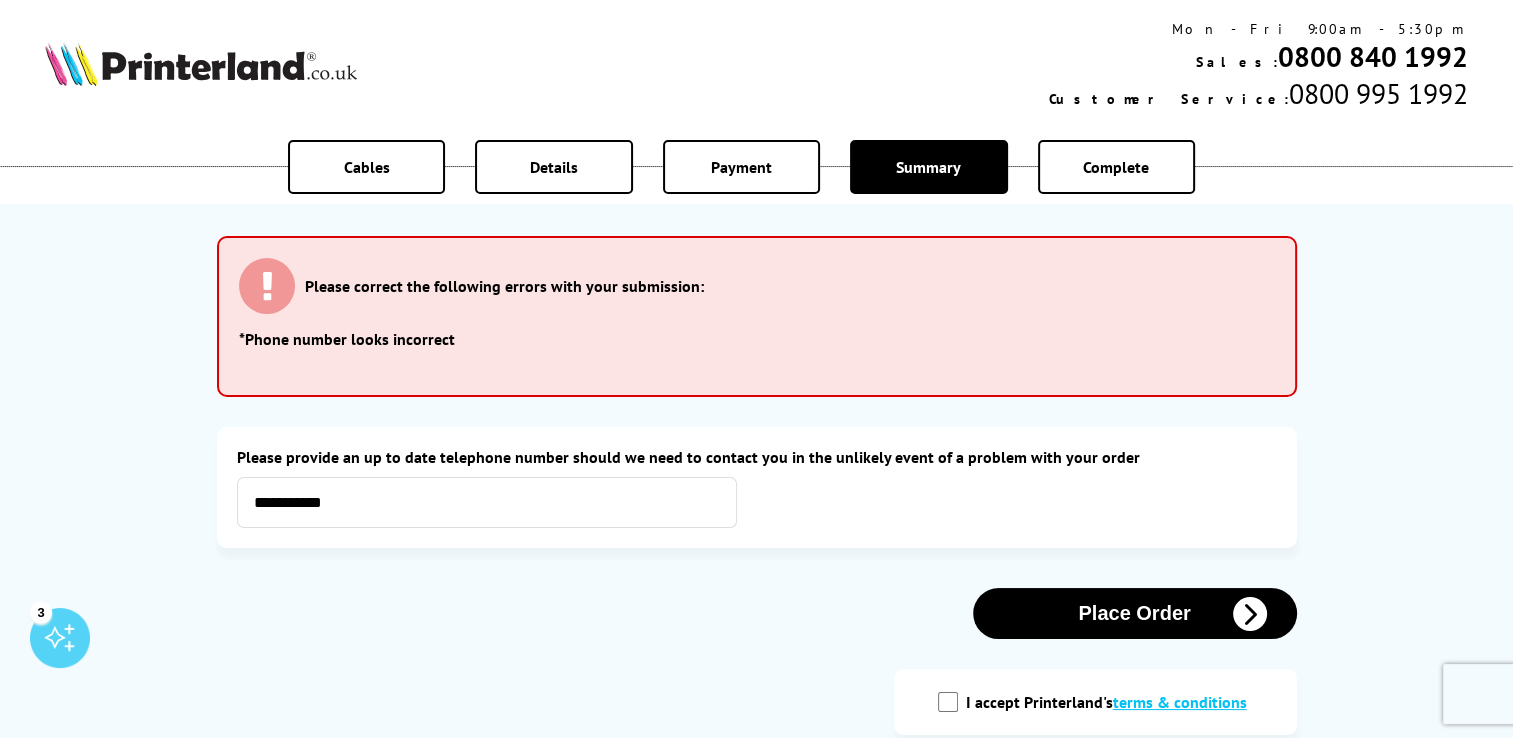click on "Place Order" at bounding box center [1135, 613] 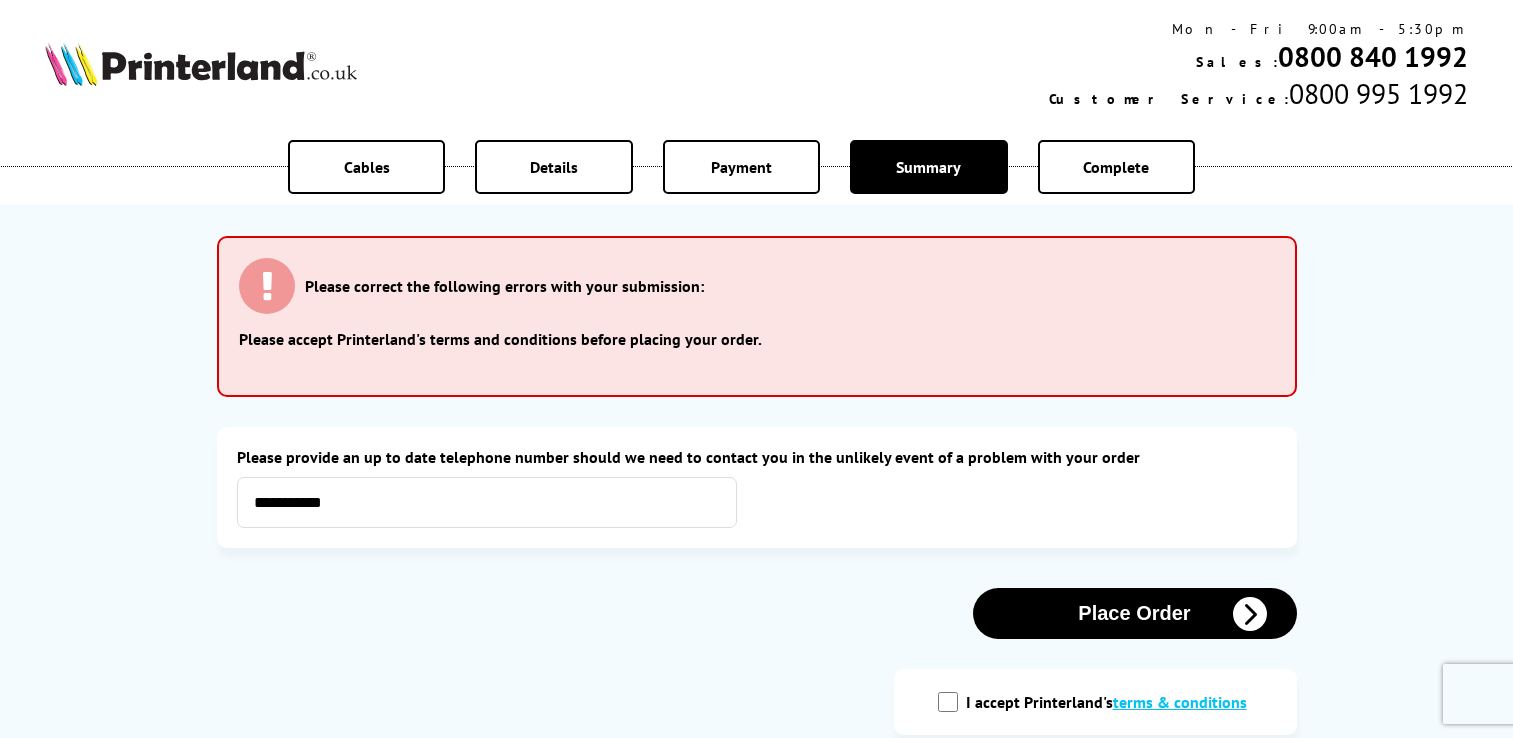 scroll, scrollTop: 0, scrollLeft: 0, axis: both 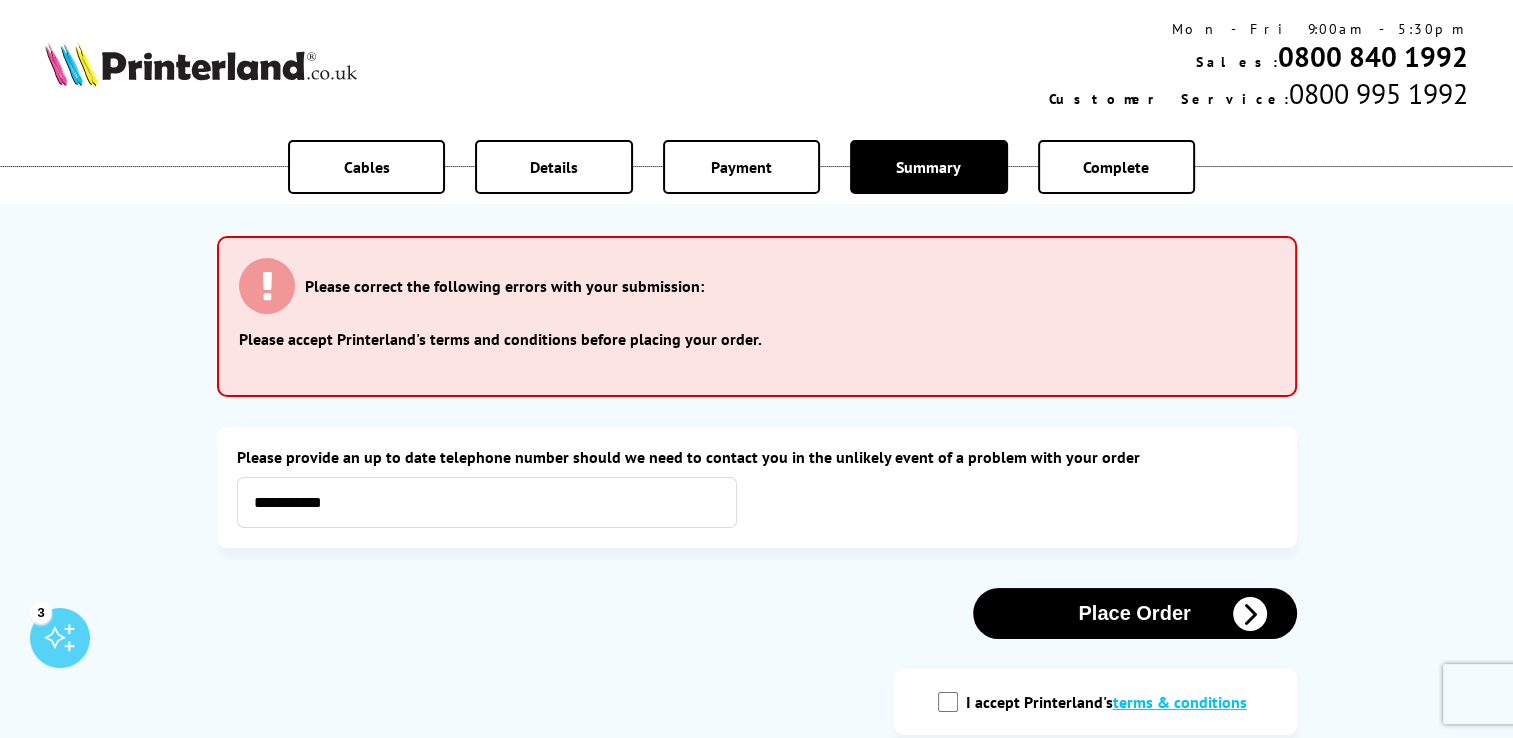 click on "I accept Printerland's  terms & conditions" at bounding box center [1095, 702] 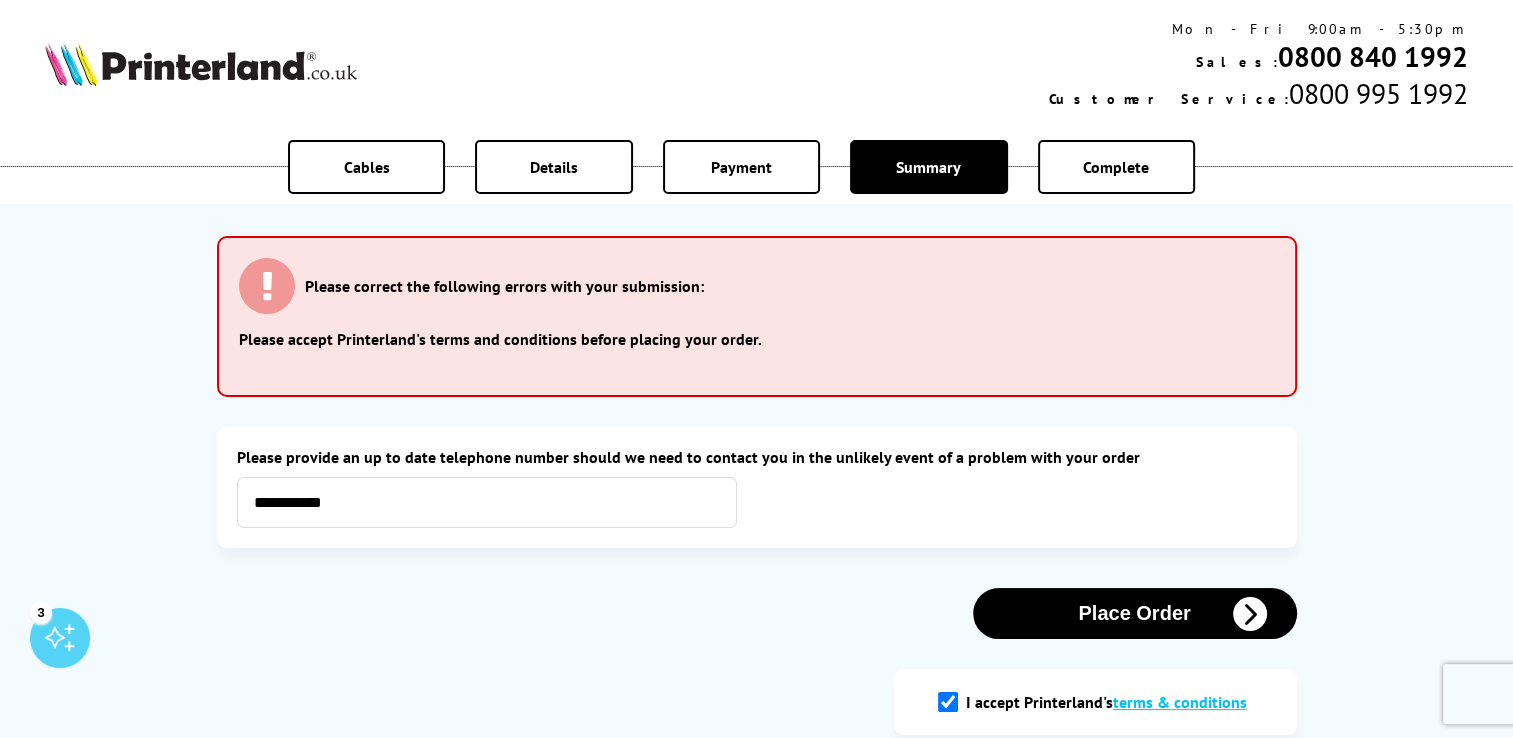 click on "Place Order" at bounding box center [1135, 613] 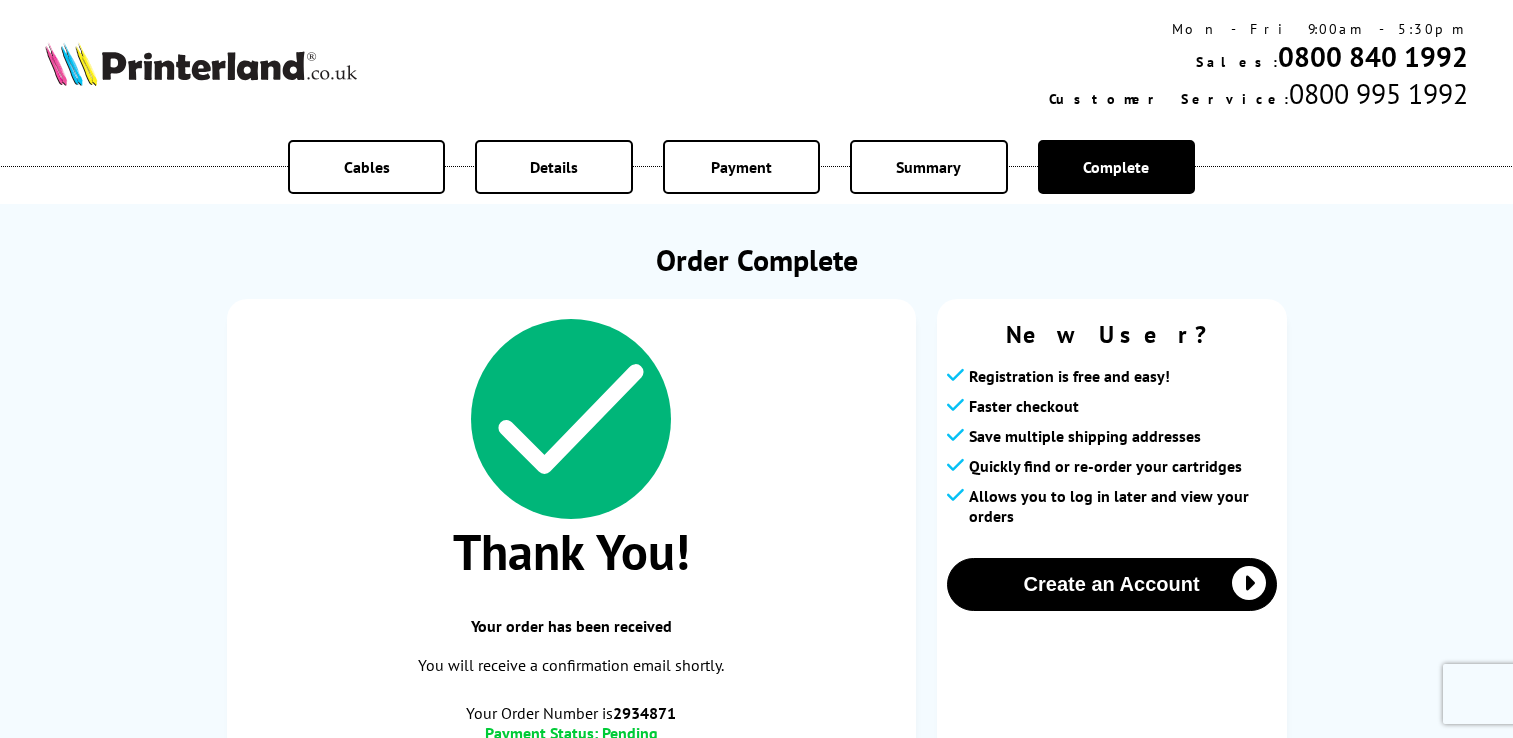 scroll, scrollTop: 0, scrollLeft: 0, axis: both 